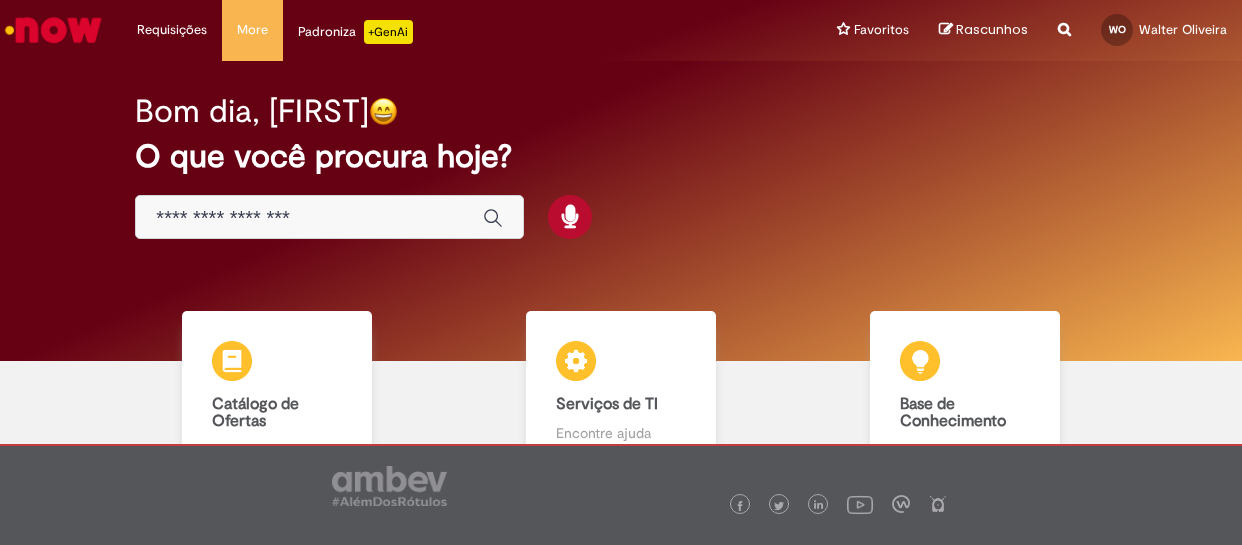 scroll, scrollTop: 0, scrollLeft: 0, axis: both 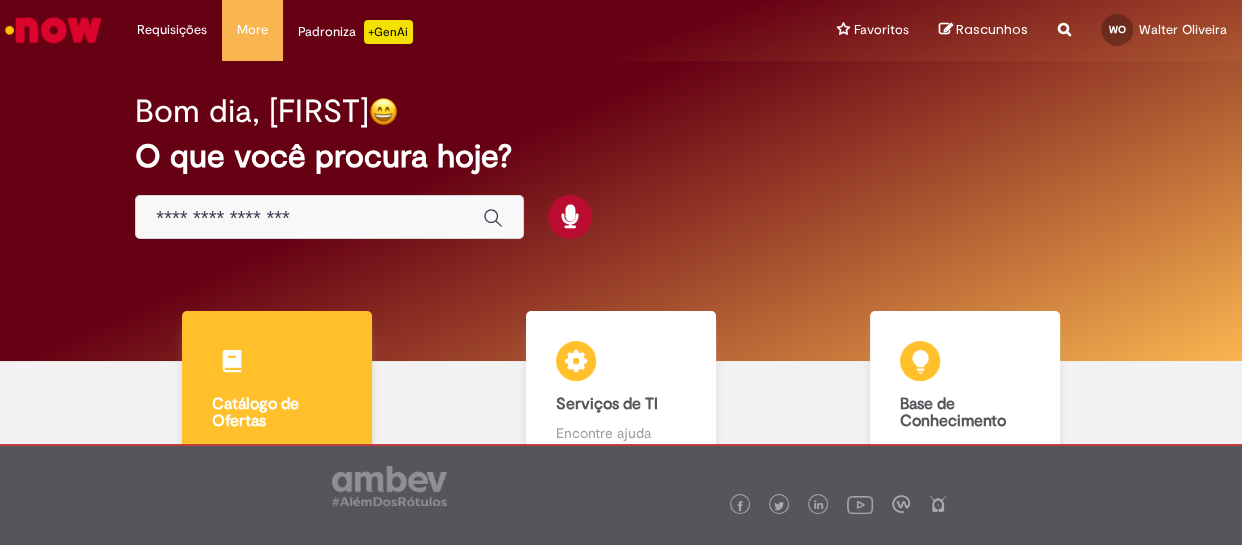 click on "Catálogo de Ofertas
Catálogo de Ofertas
Abra uma solicitação" at bounding box center (277, 396) 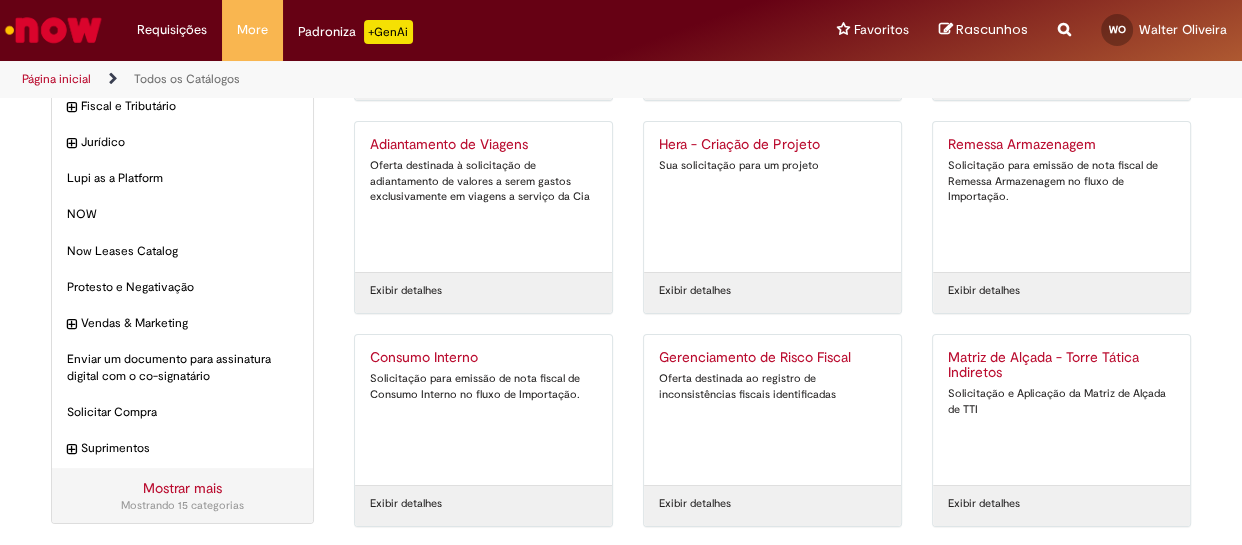scroll, scrollTop: 251, scrollLeft: 0, axis: vertical 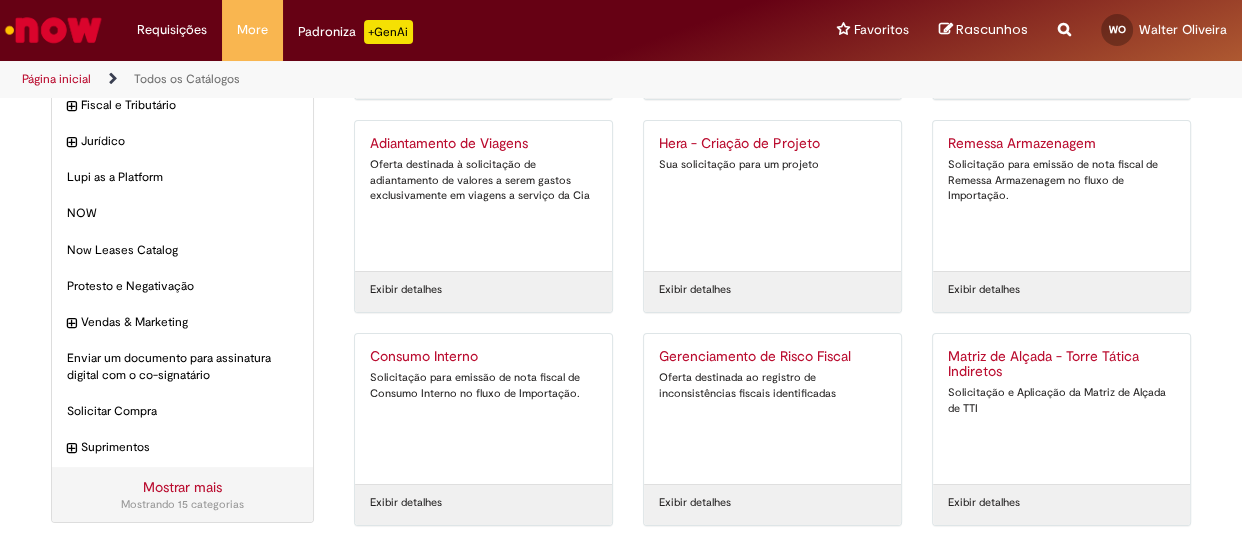 click on "Consumo Interno" at bounding box center [483, 357] 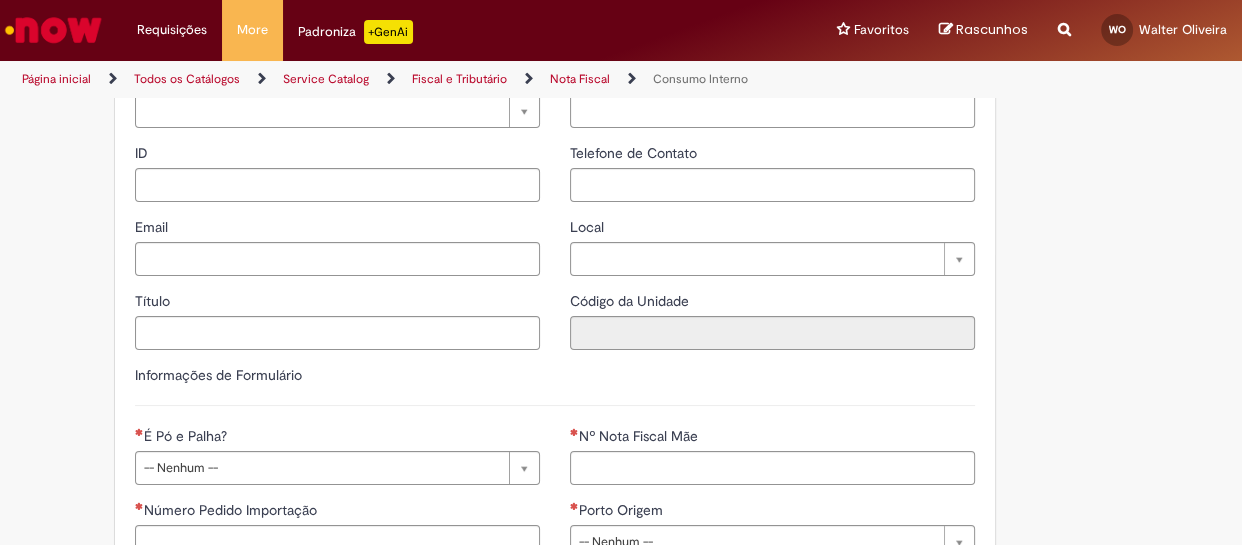 type on "**********" 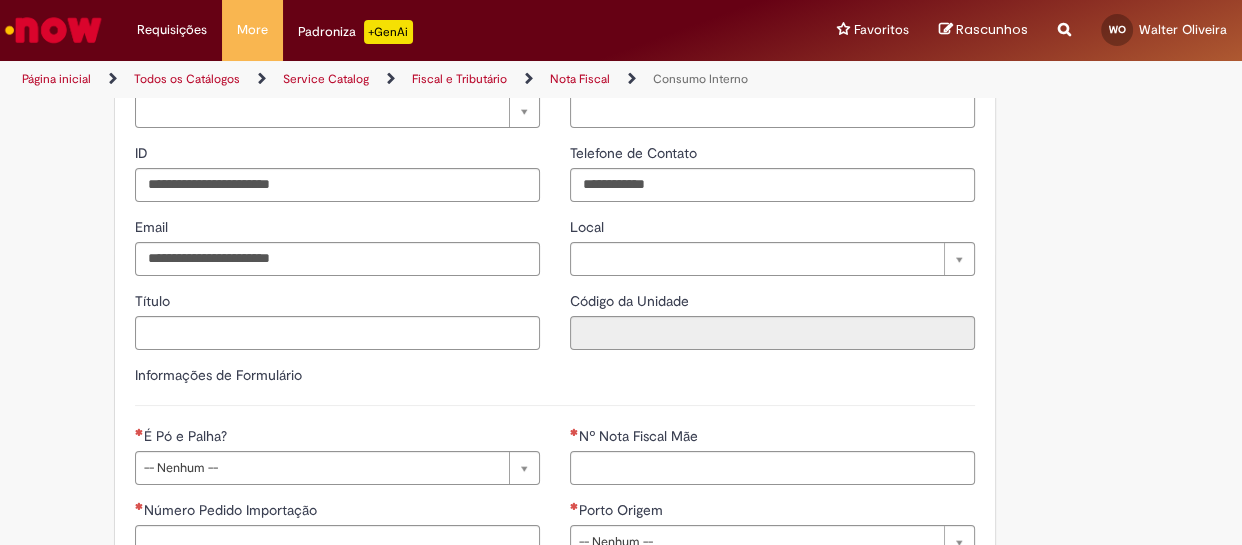 type on "**********" 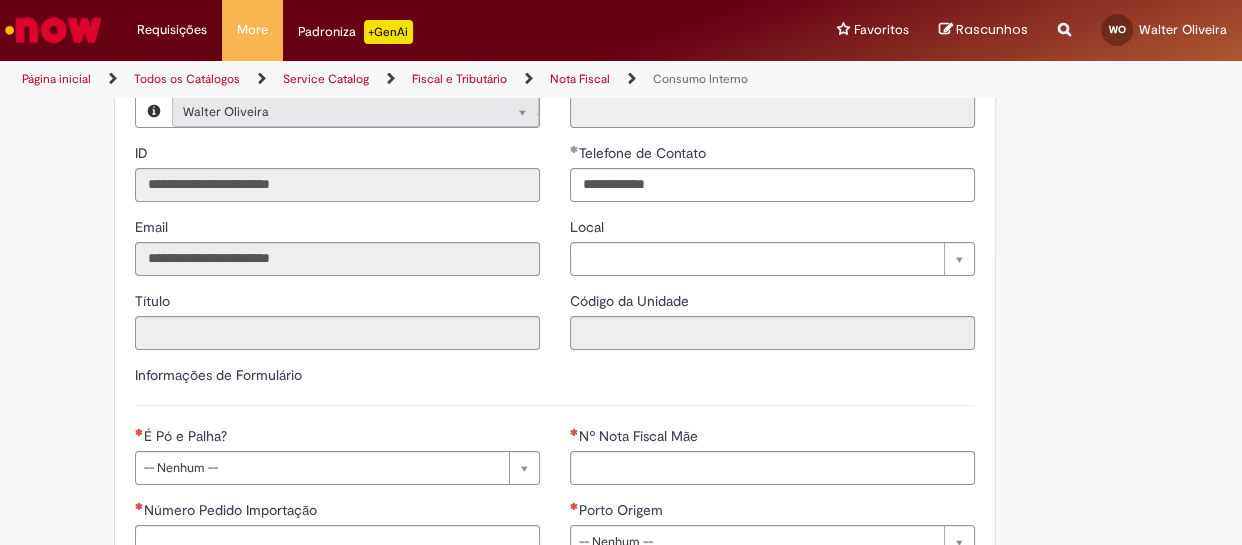 type on "**********" 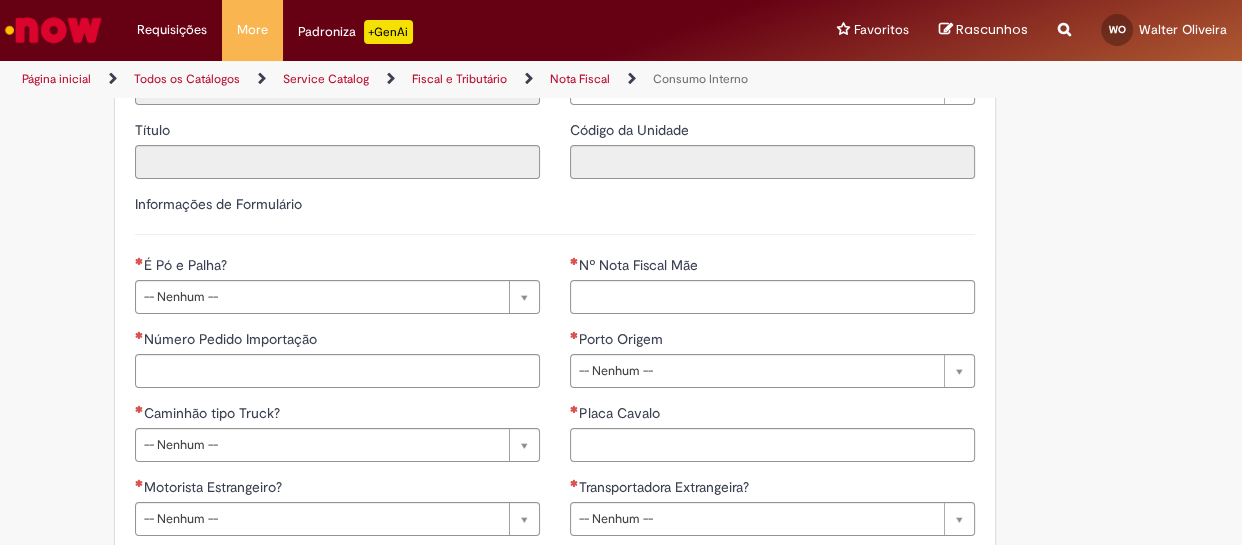 scroll, scrollTop: 424, scrollLeft: 0, axis: vertical 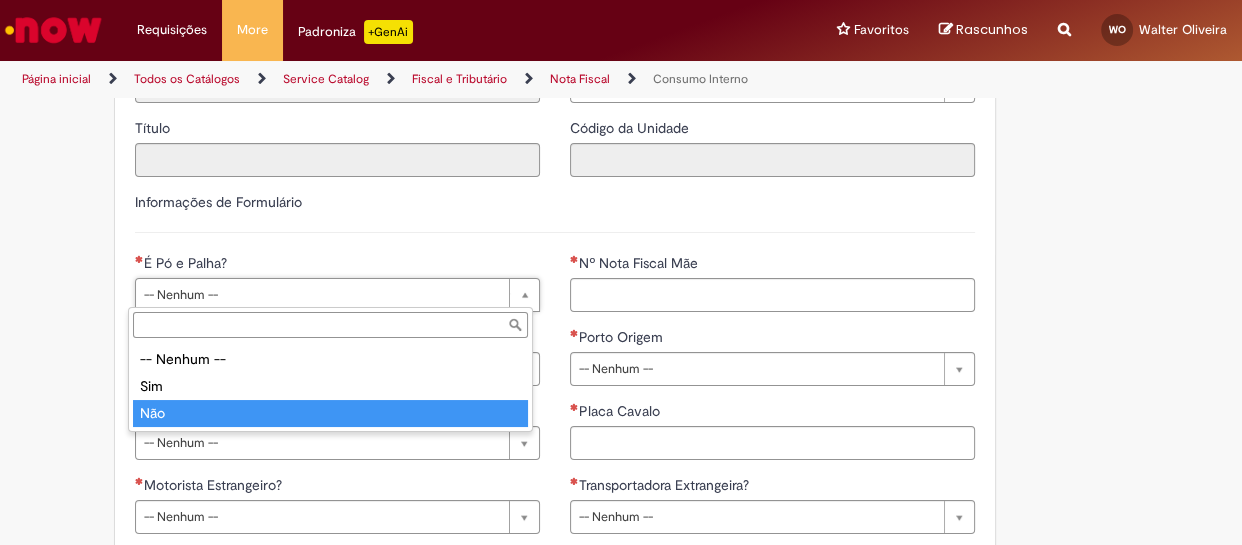 type on "***" 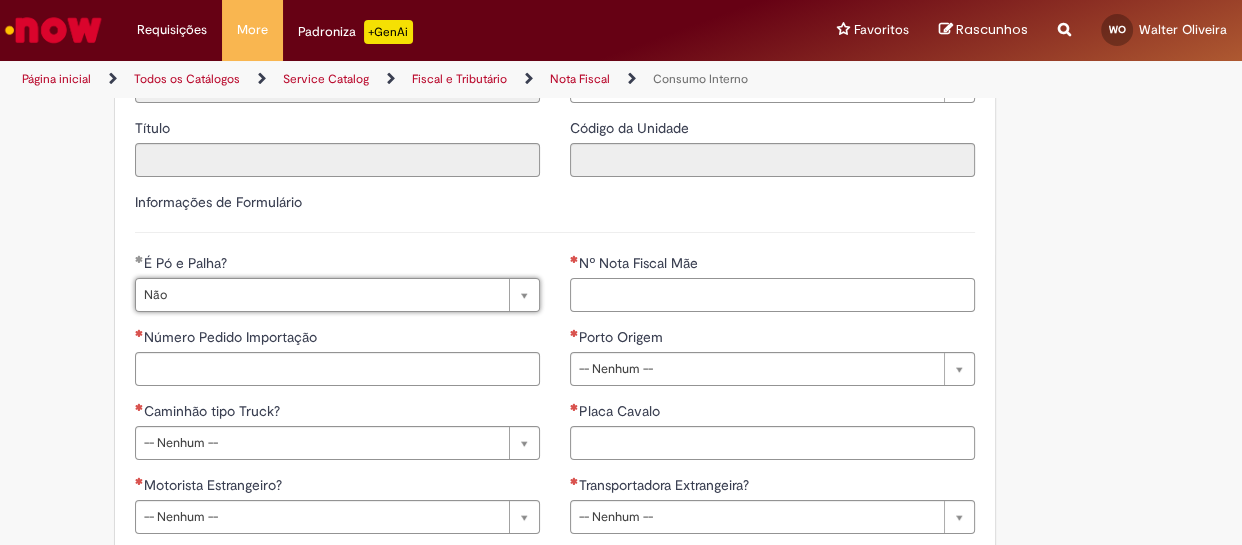 click on "Nº Nota Fiscal Mãe" at bounding box center (772, 295) 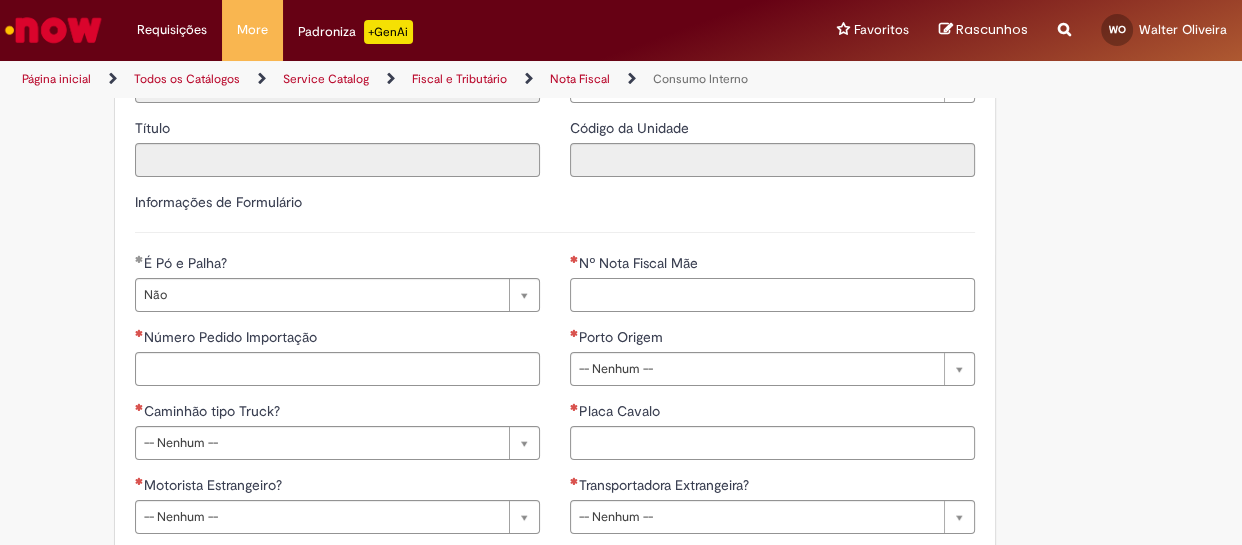 paste on "*********" 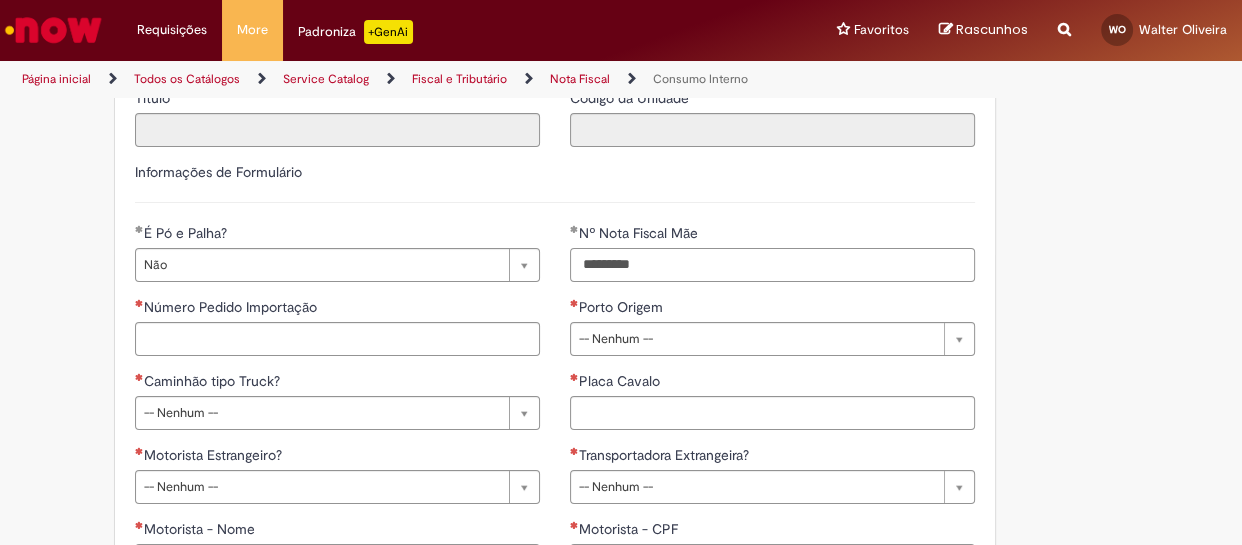 scroll, scrollTop: 484, scrollLeft: 0, axis: vertical 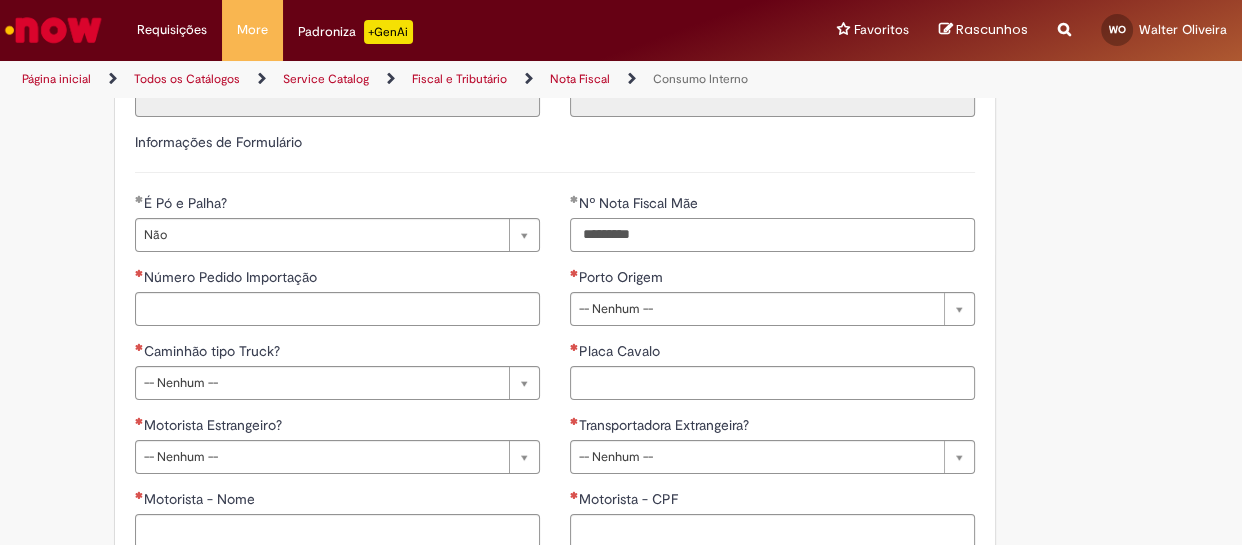 type on "*********" 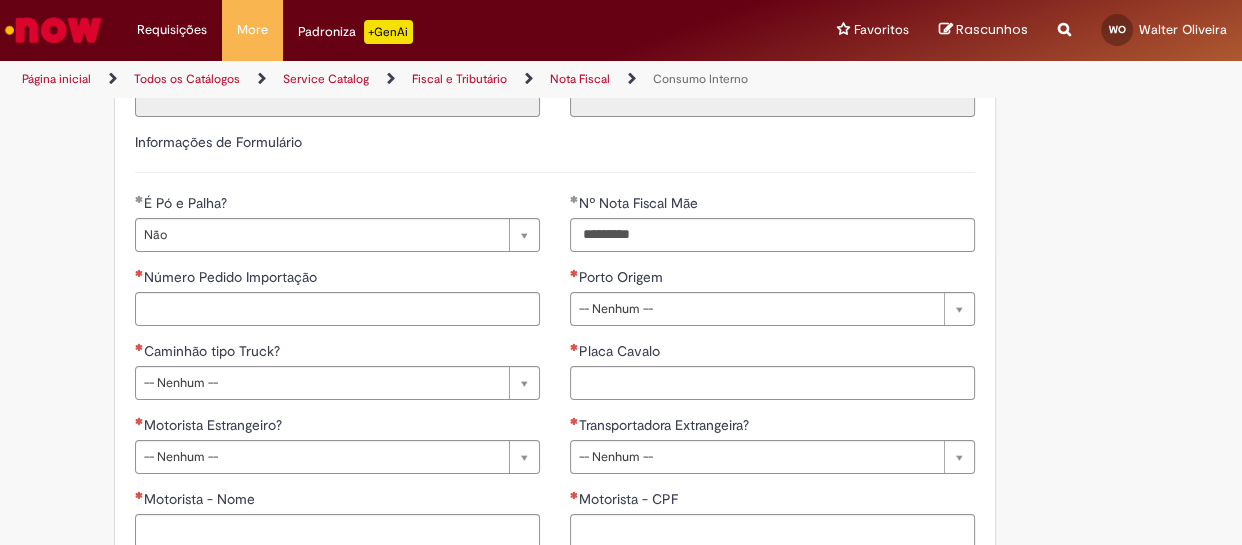 click on "Número Pedido Importação" at bounding box center [232, 277] 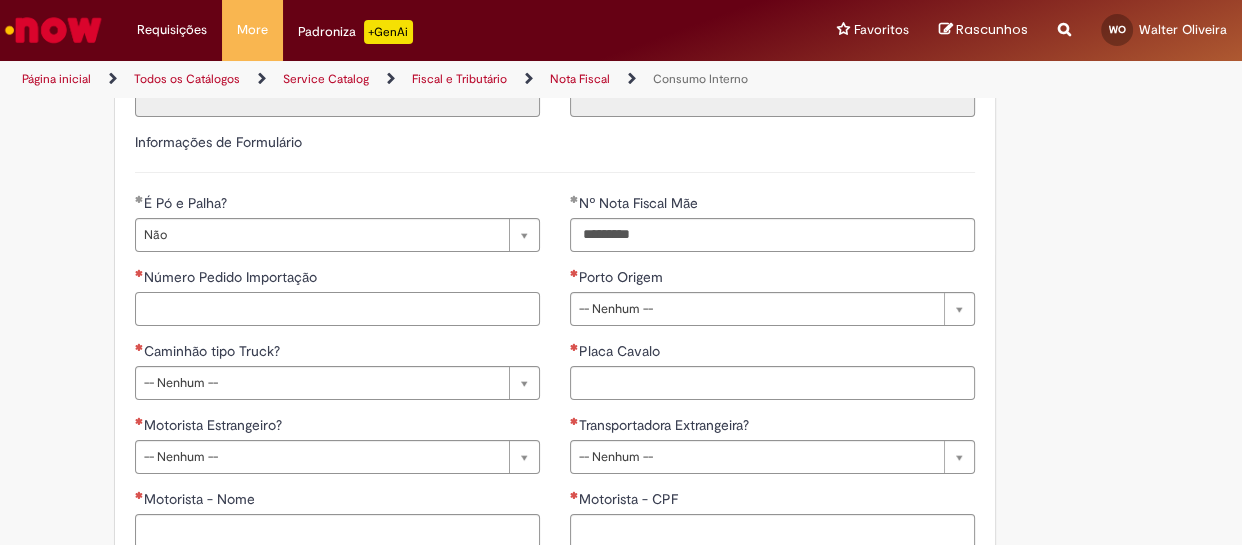 click on "Número Pedido Importação" at bounding box center [337, 309] 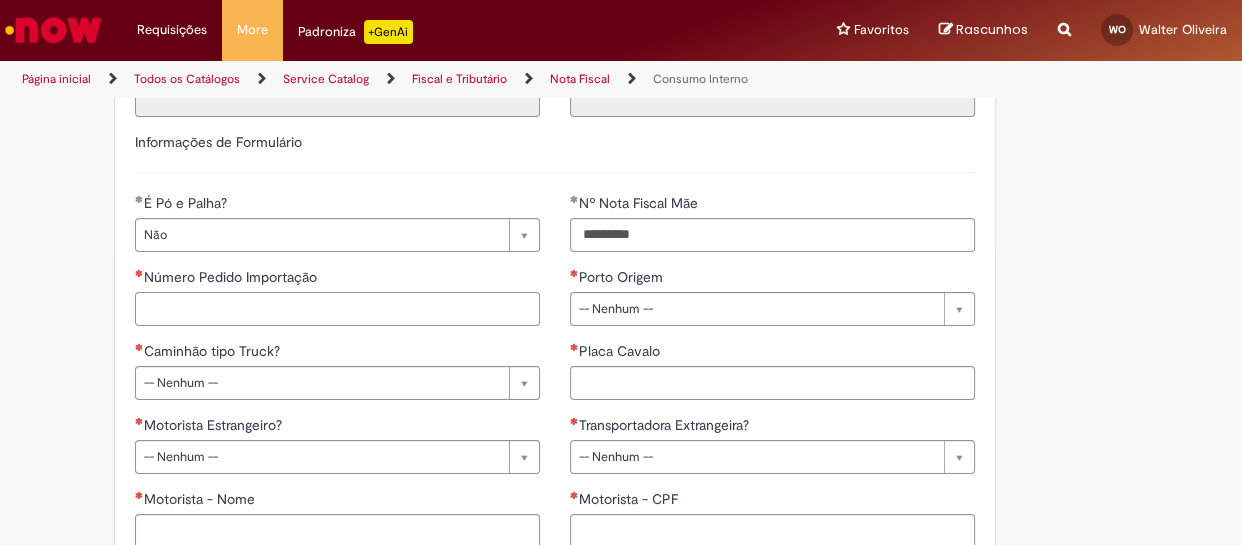 click on "Número Pedido Importação" at bounding box center (337, 309) 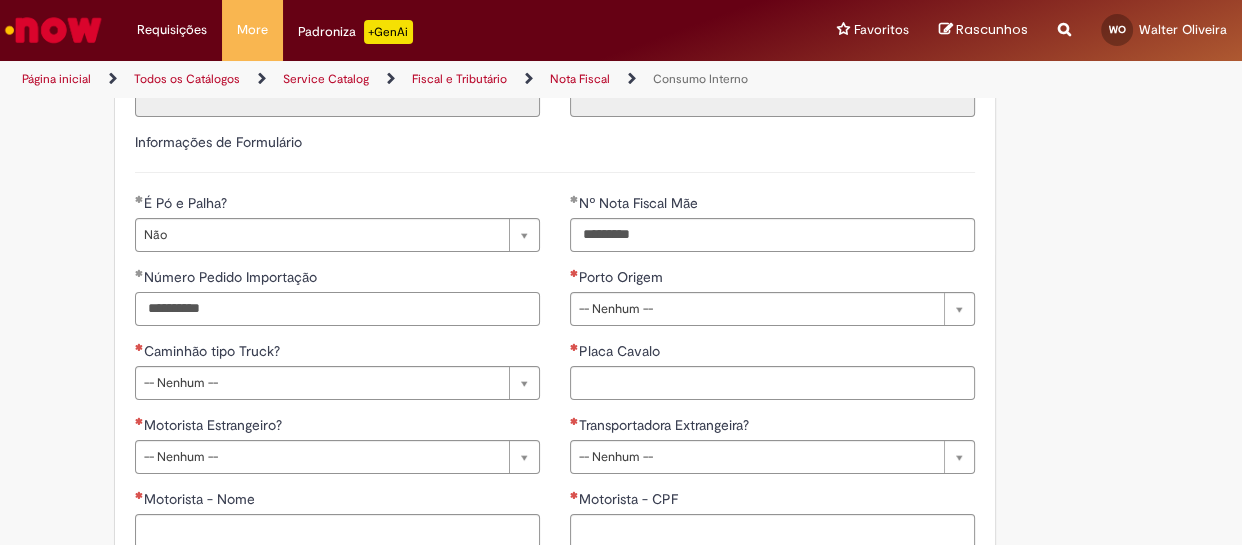 type on "**********" 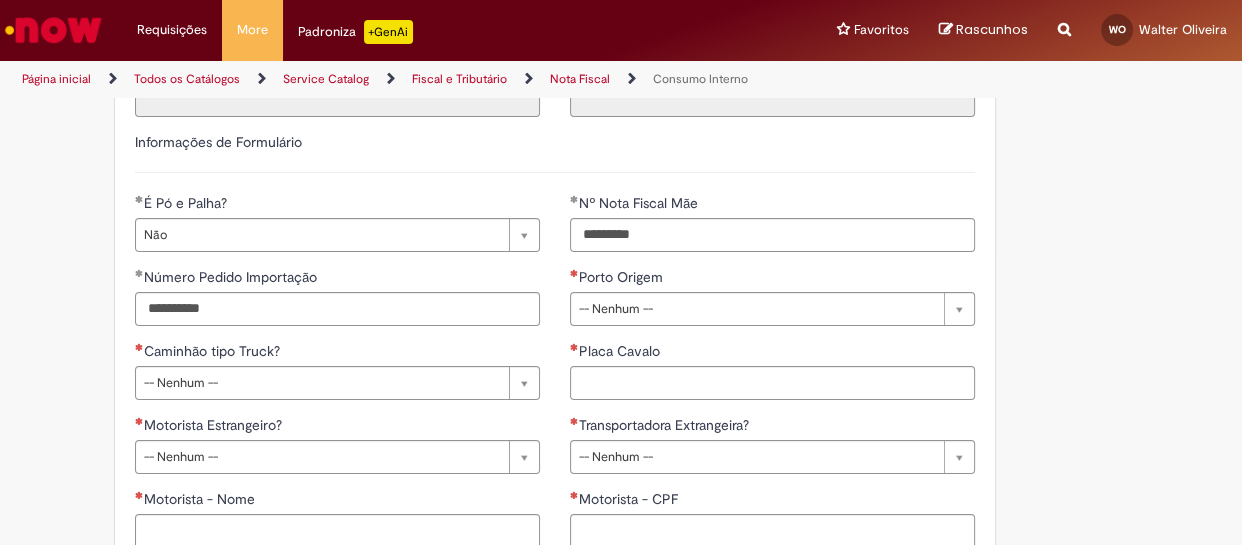 type on "*" 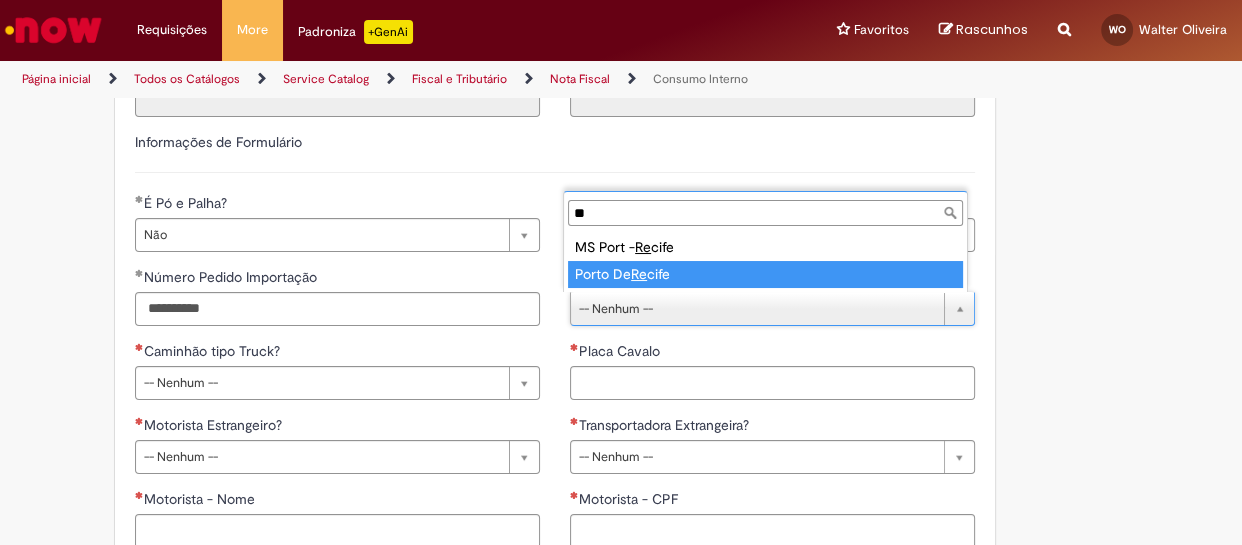 type on "**" 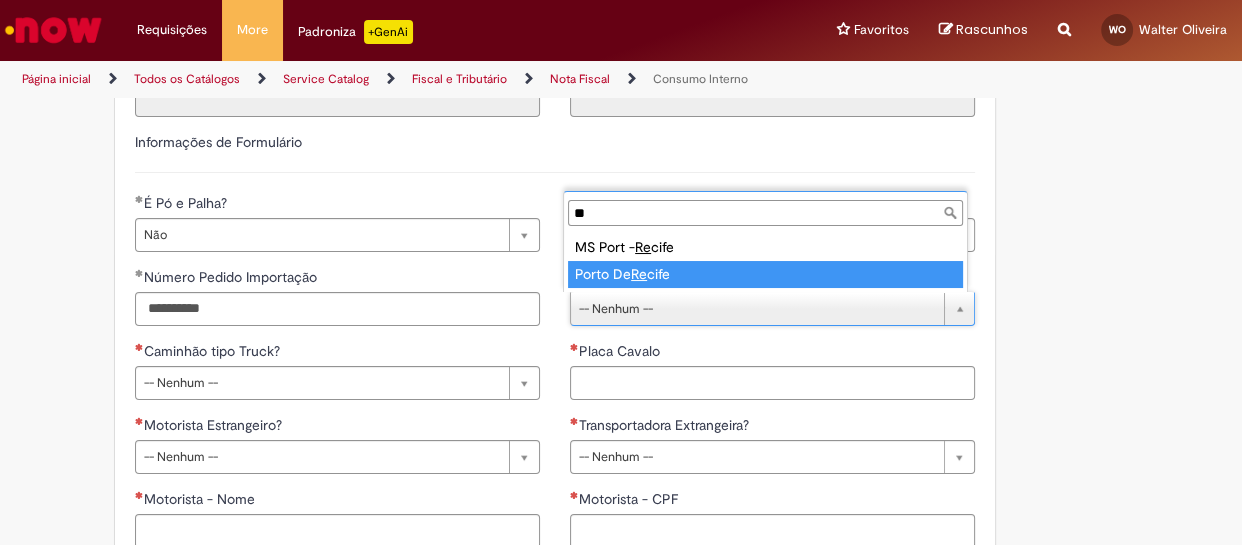 type on "**********" 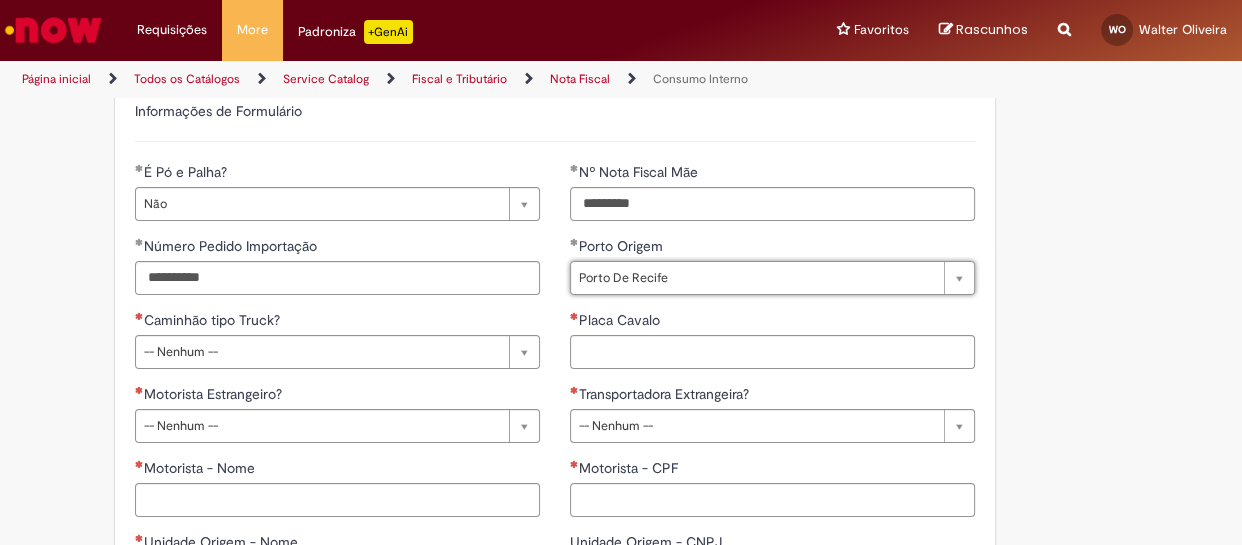 scroll, scrollTop: 545, scrollLeft: 0, axis: vertical 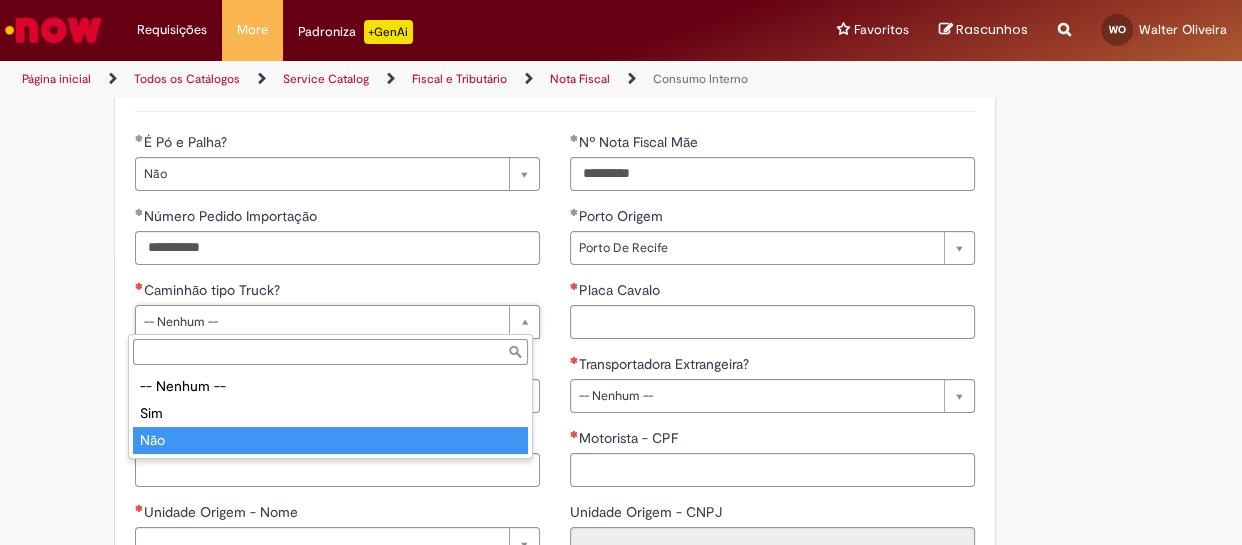 type on "***" 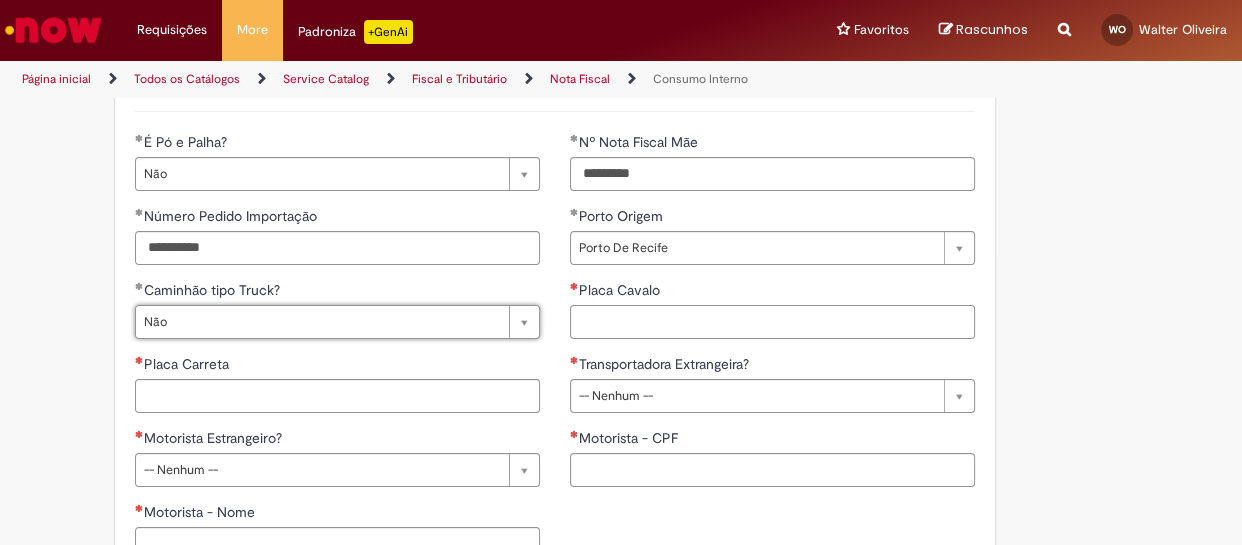 click on "Placa Cavalo" at bounding box center [772, 322] 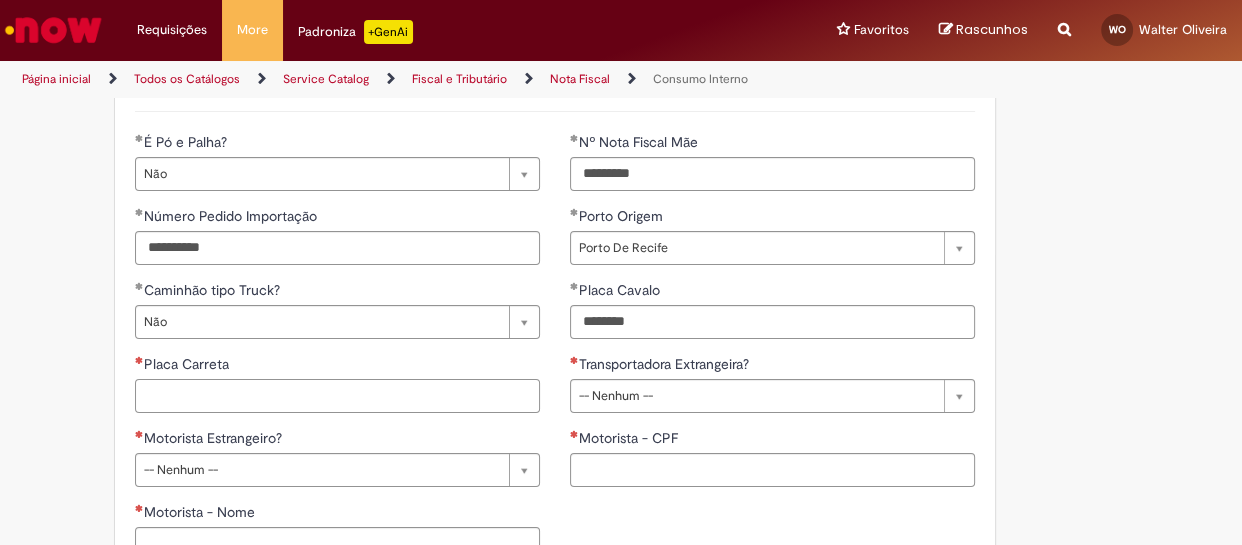 click on "Placa Carreta" at bounding box center (337, 396) 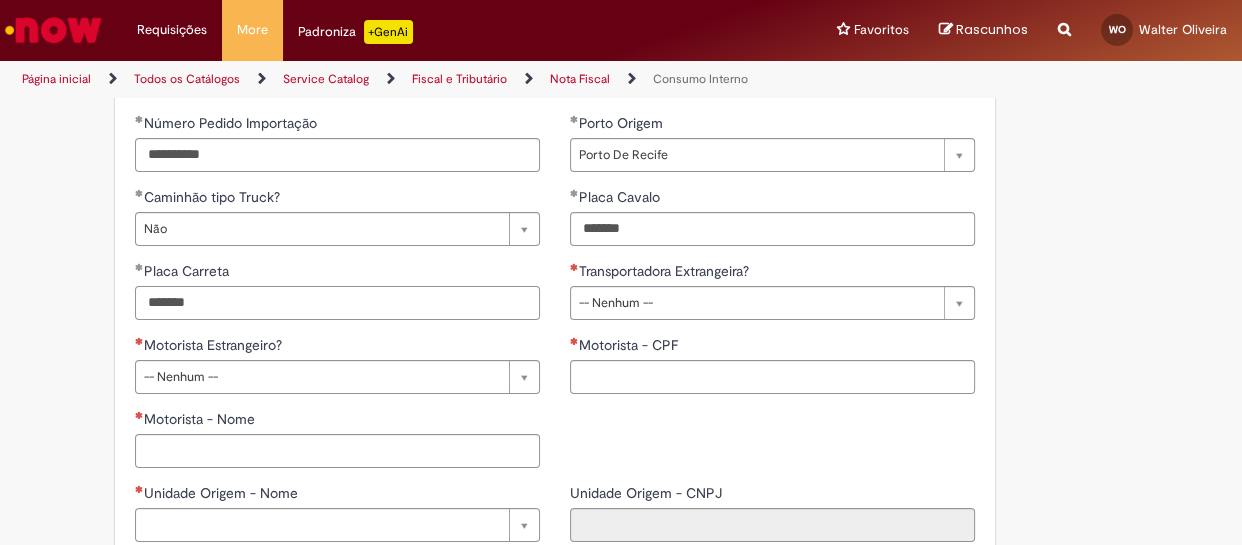 scroll, scrollTop: 666, scrollLeft: 0, axis: vertical 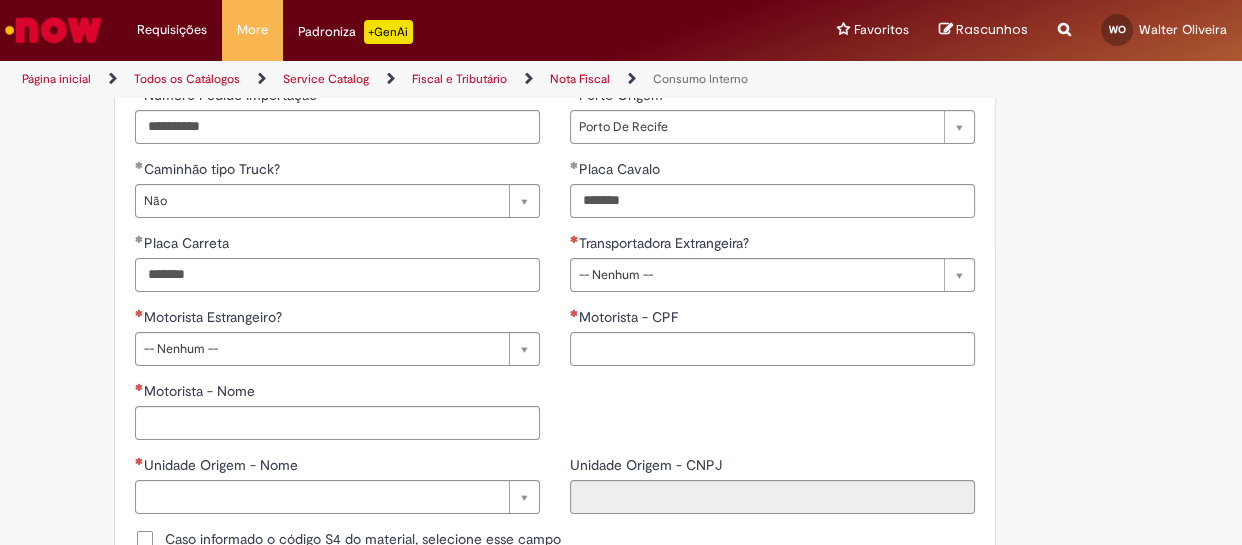 type on "*******" 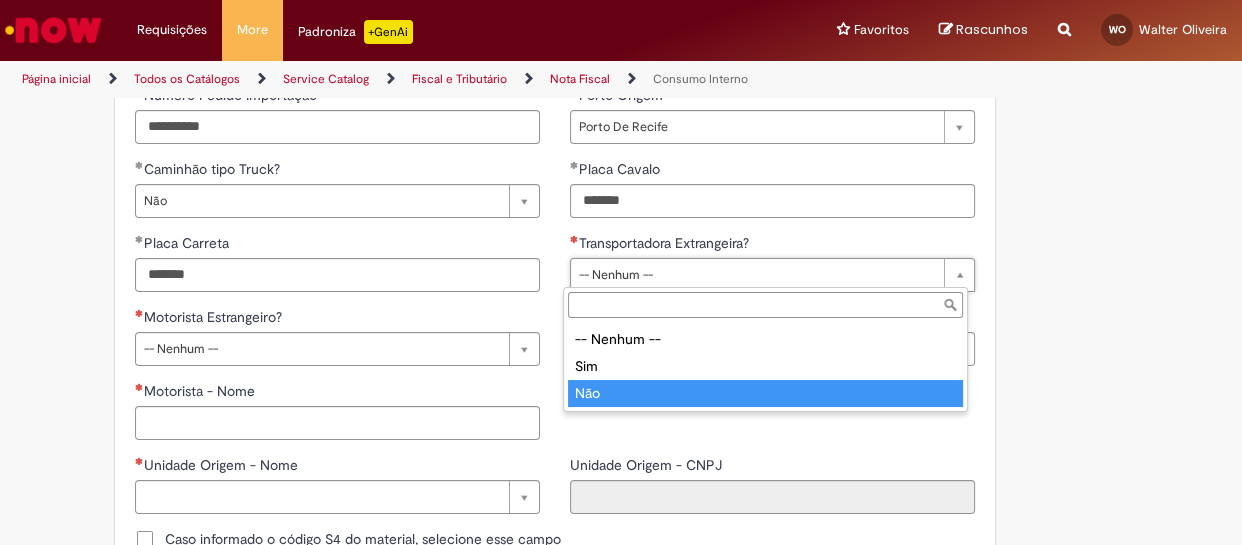 type on "***" 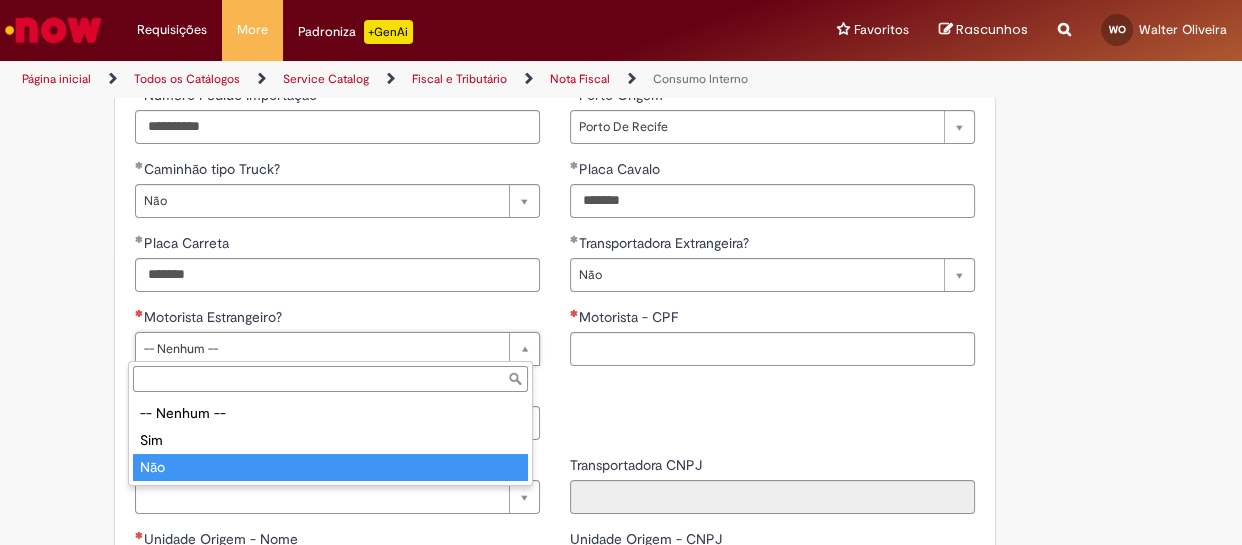 drag, startPoint x: 288, startPoint y: 469, endPoint x: 279, endPoint y: 454, distance: 17.492855 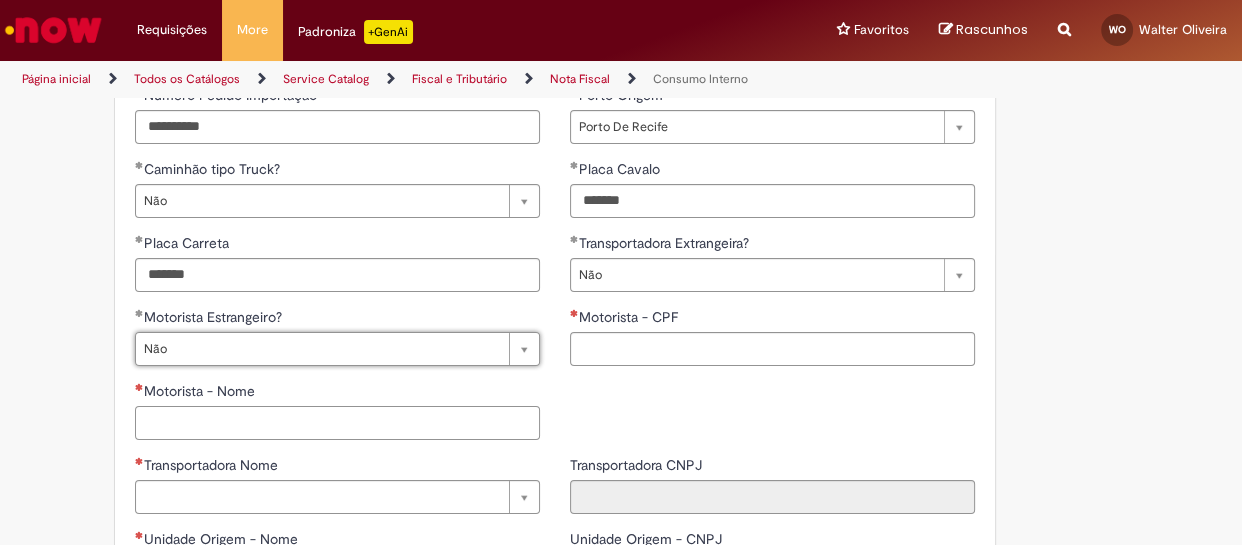 click on "Motorista - Nome" at bounding box center (337, 423) 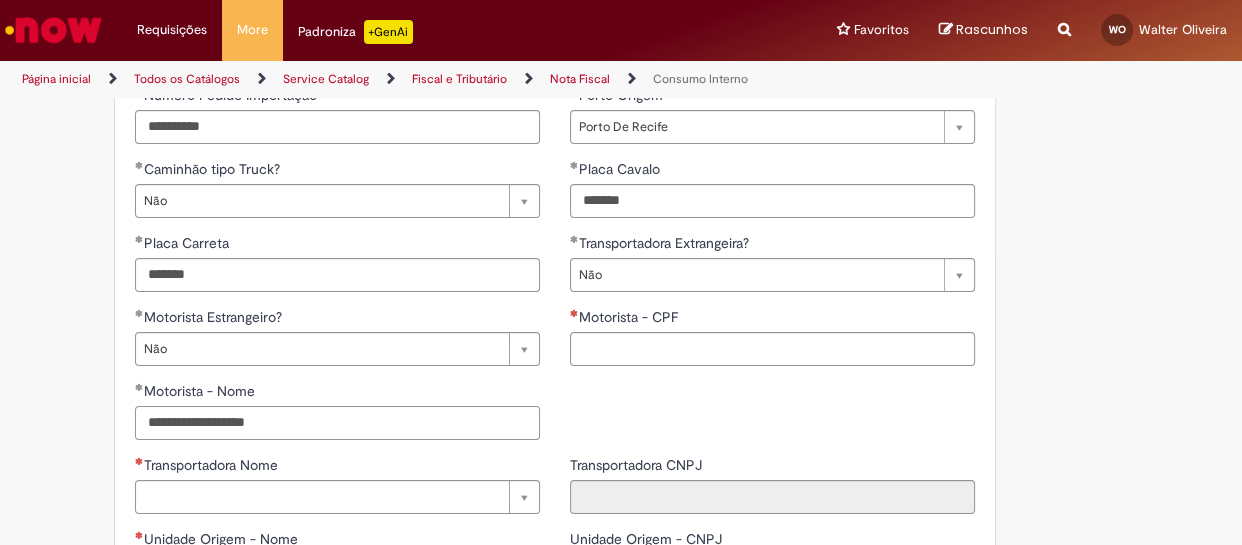 type on "**********" 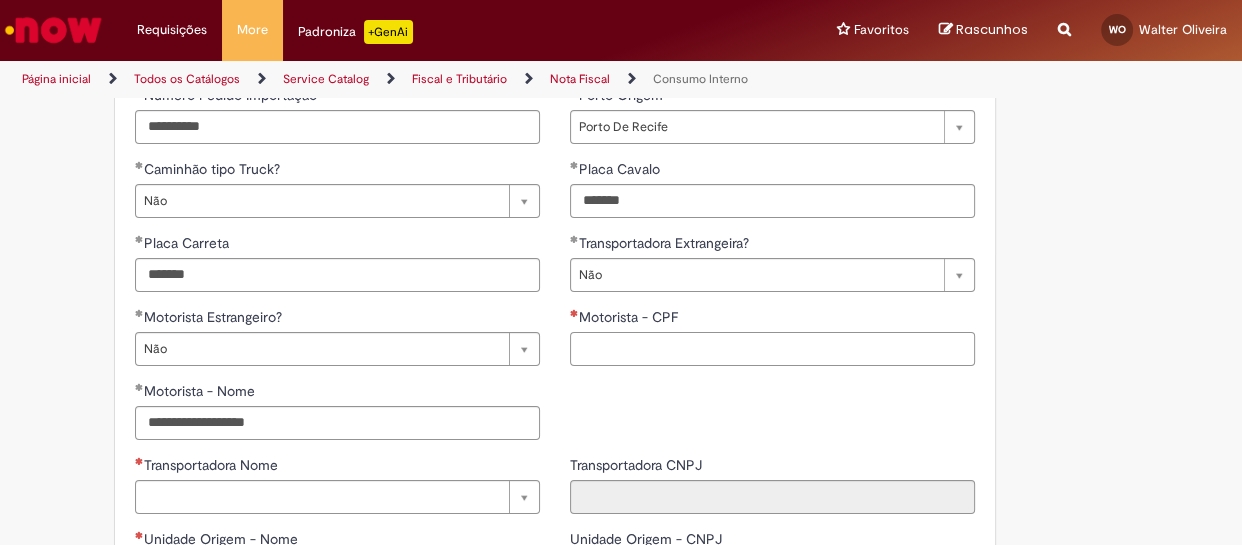 click on "Motorista - CPF" at bounding box center (772, 349) 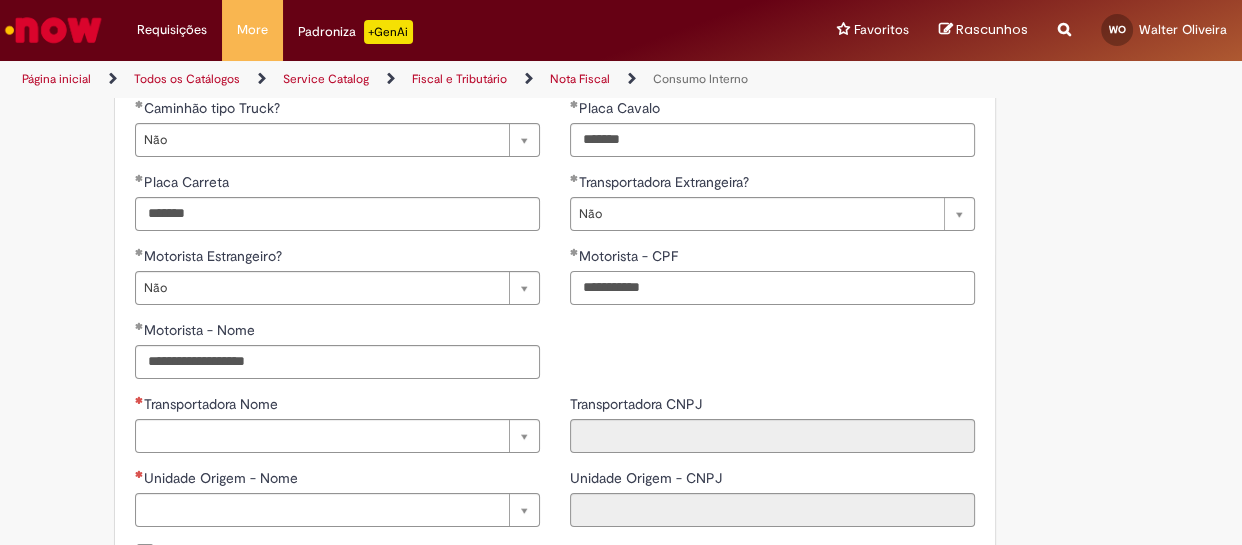 type on "**********" 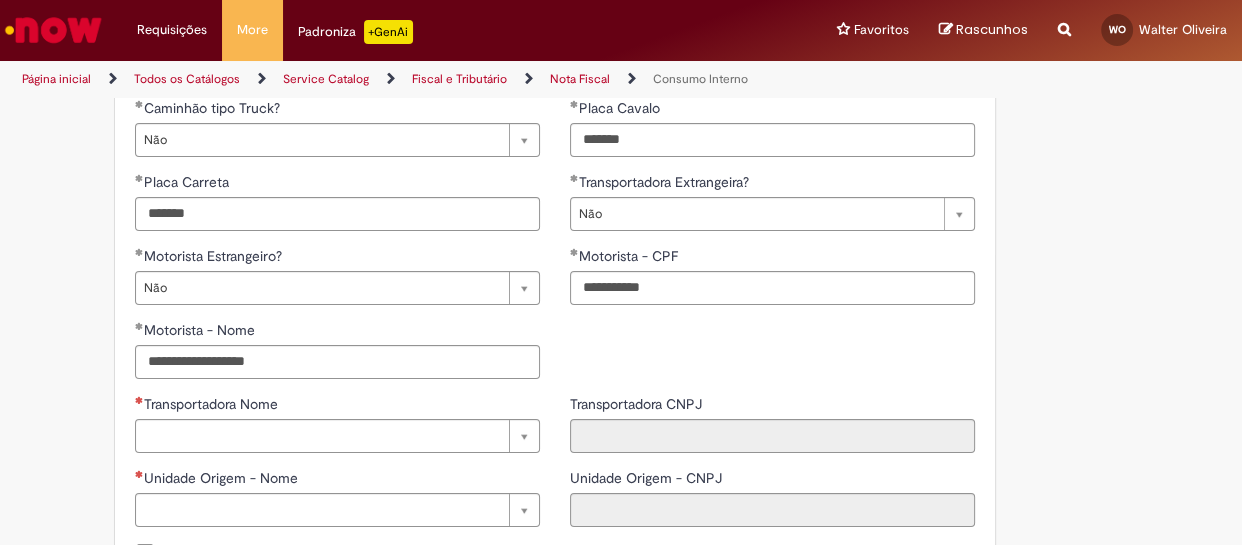 click on "**********" at bounding box center [555, 172] 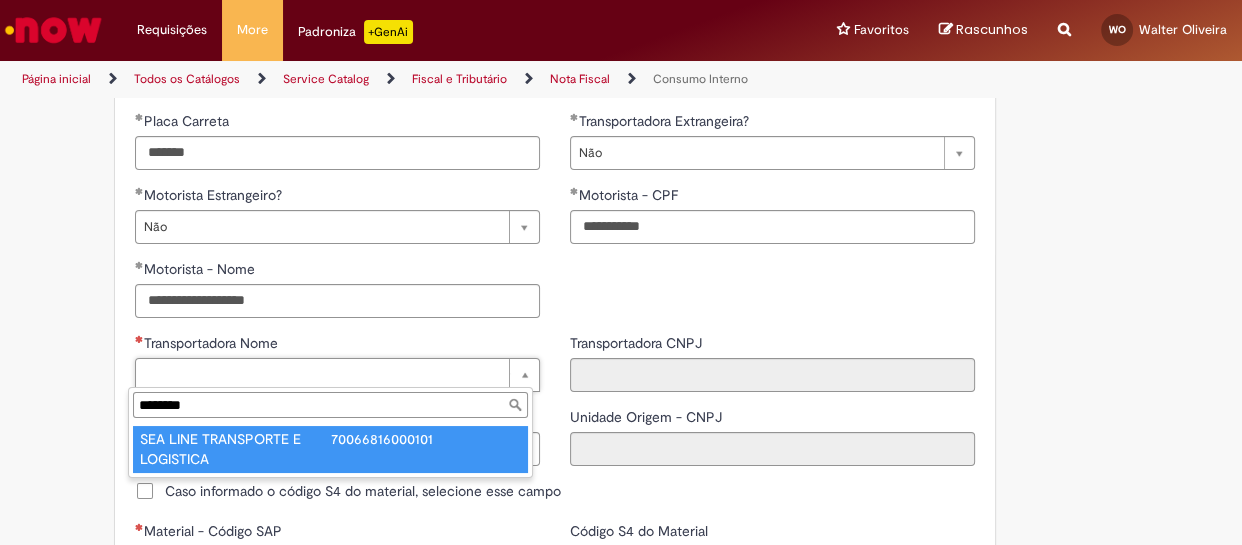 type on "********" 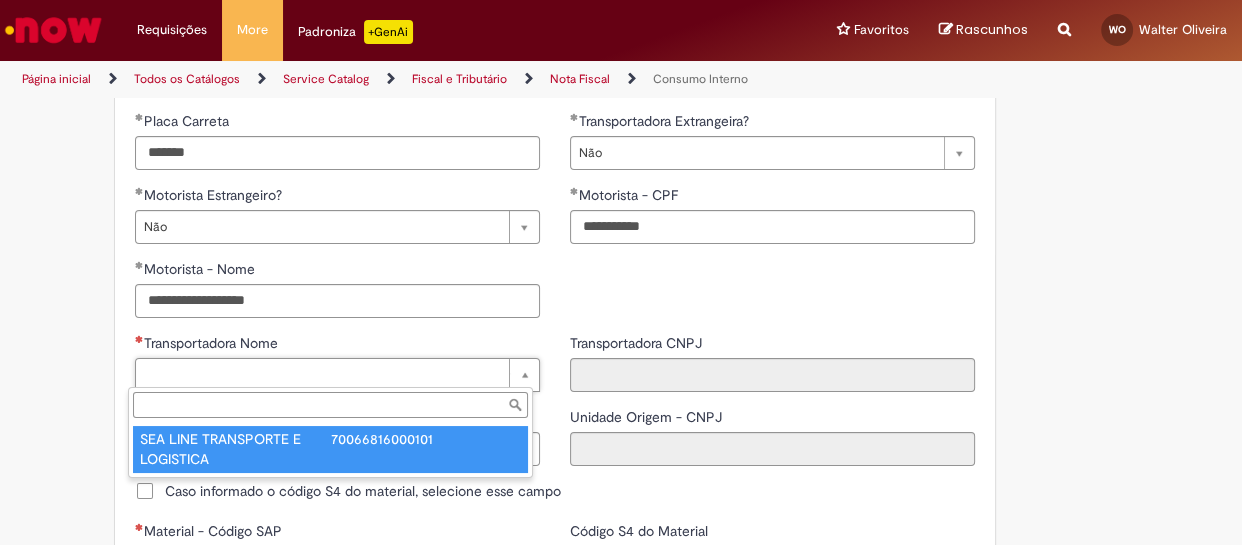 type on "**********" 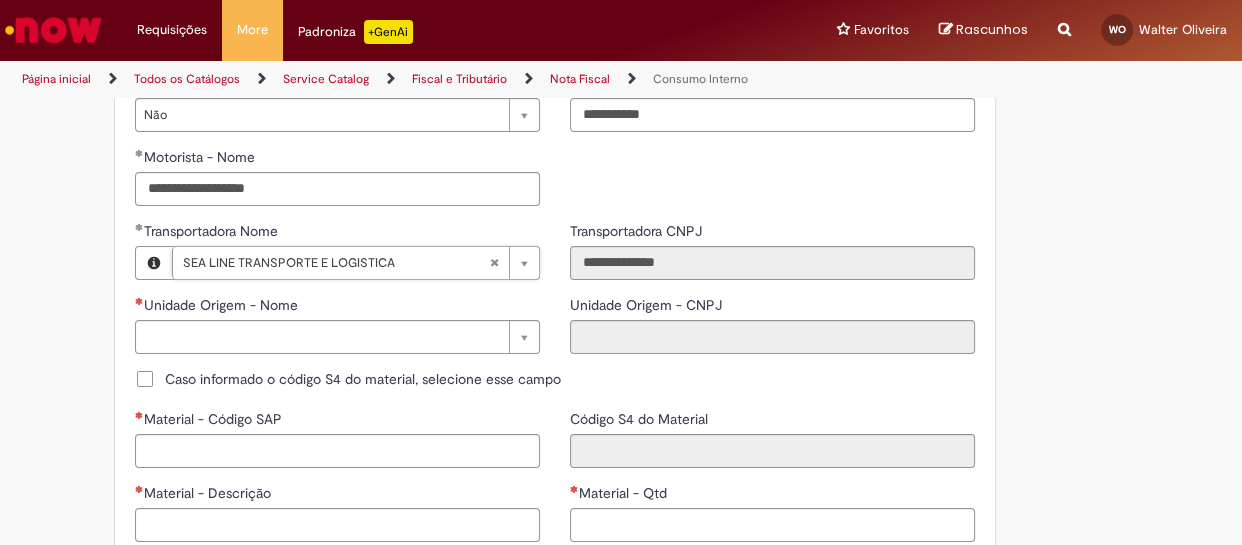 scroll, scrollTop: 909, scrollLeft: 0, axis: vertical 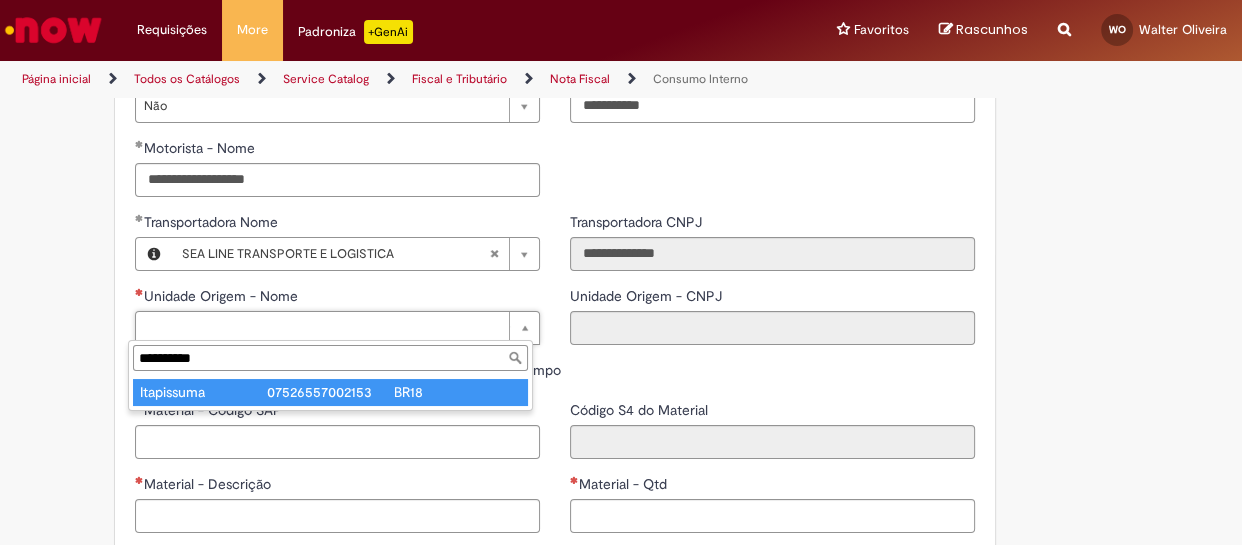 type on "**********" 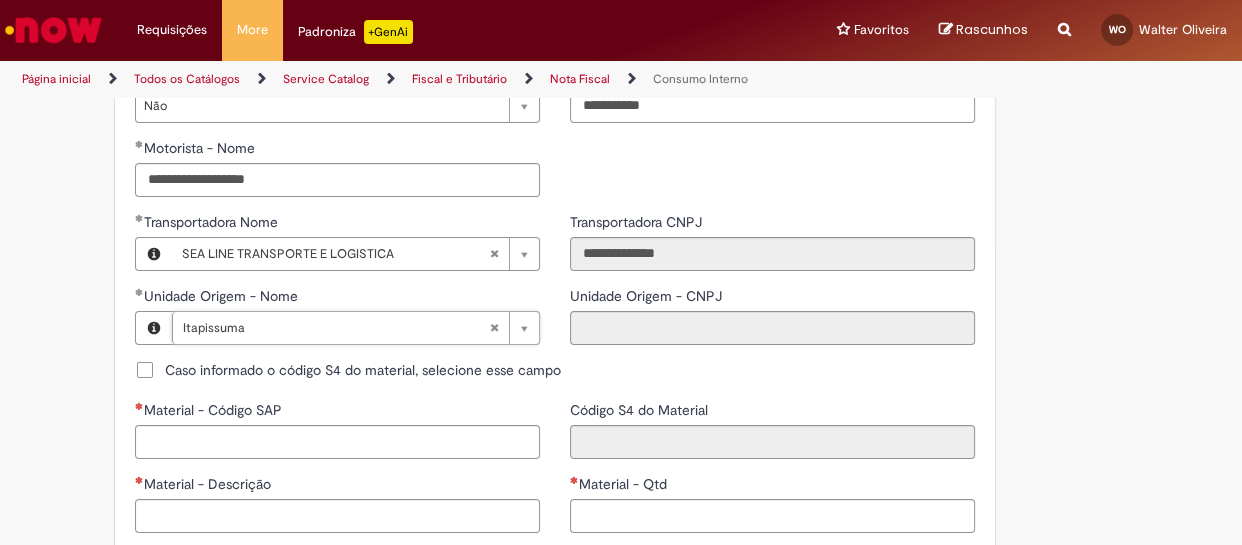 type on "**********" 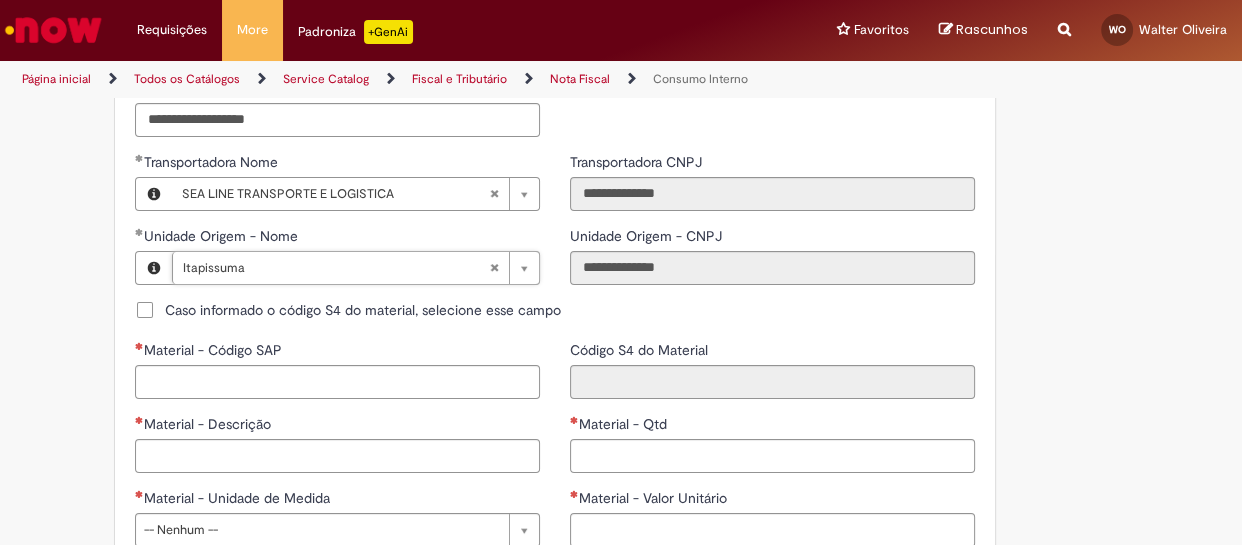 scroll, scrollTop: 970, scrollLeft: 0, axis: vertical 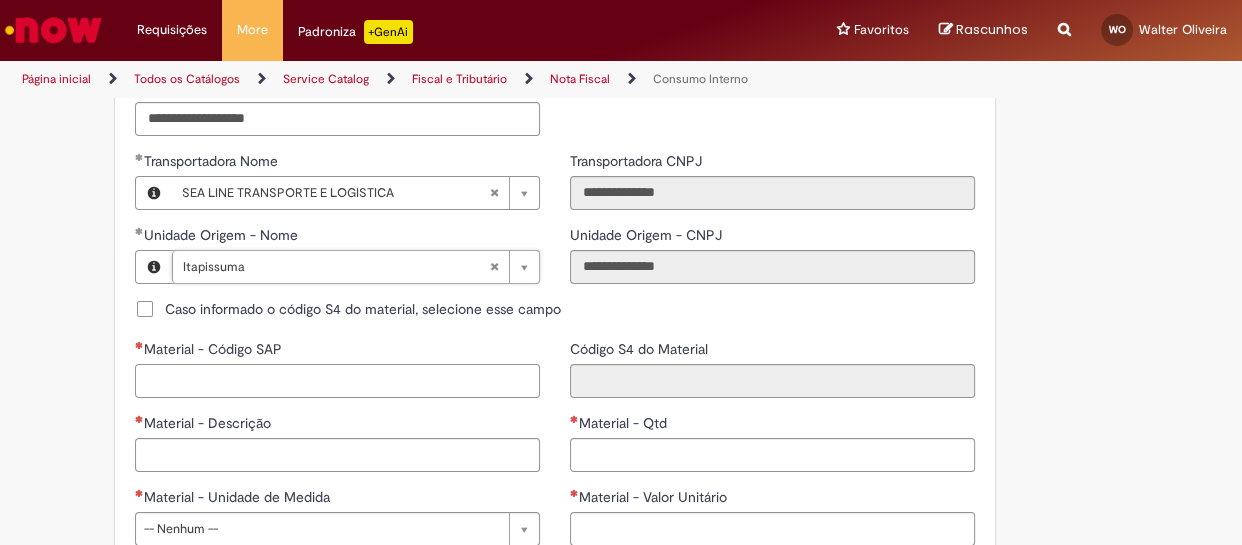 click on "Material - Código SAP" at bounding box center (337, 381) 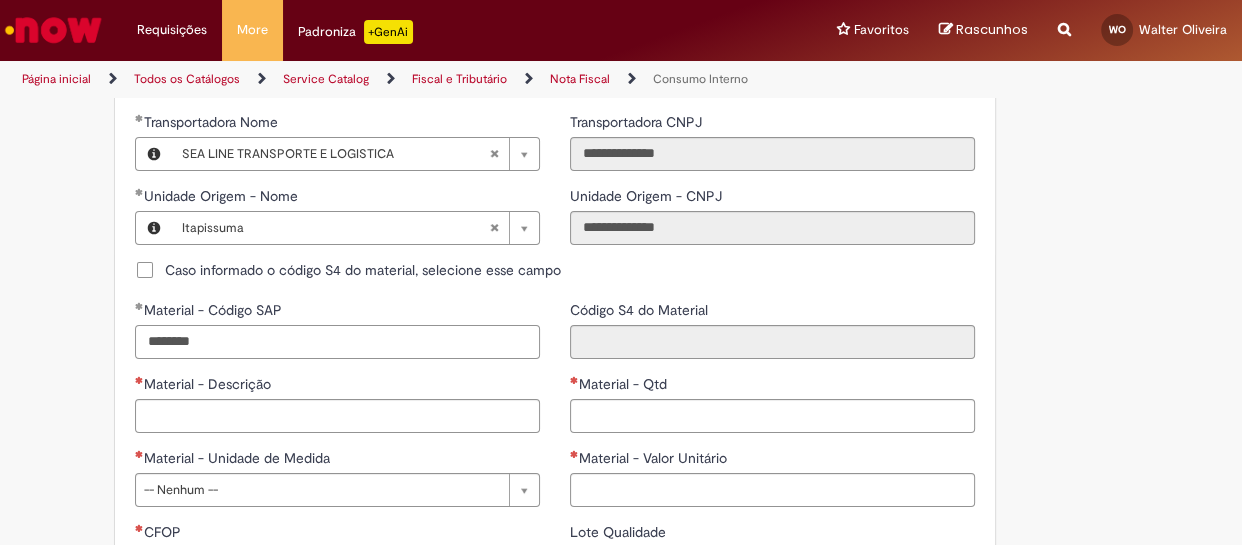 scroll, scrollTop: 1030, scrollLeft: 0, axis: vertical 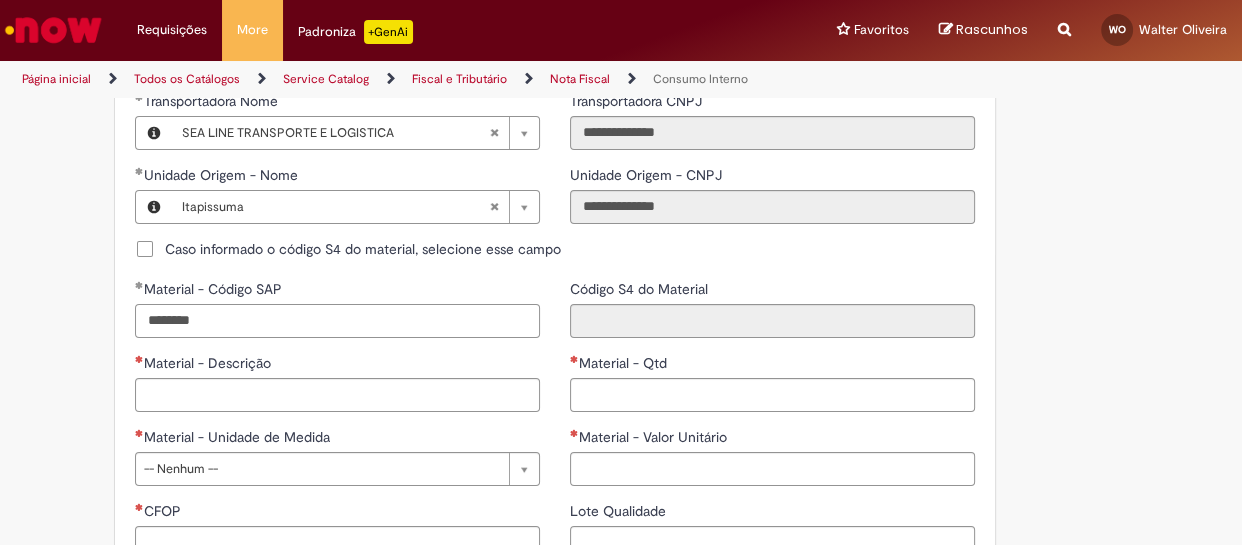 type on "********" 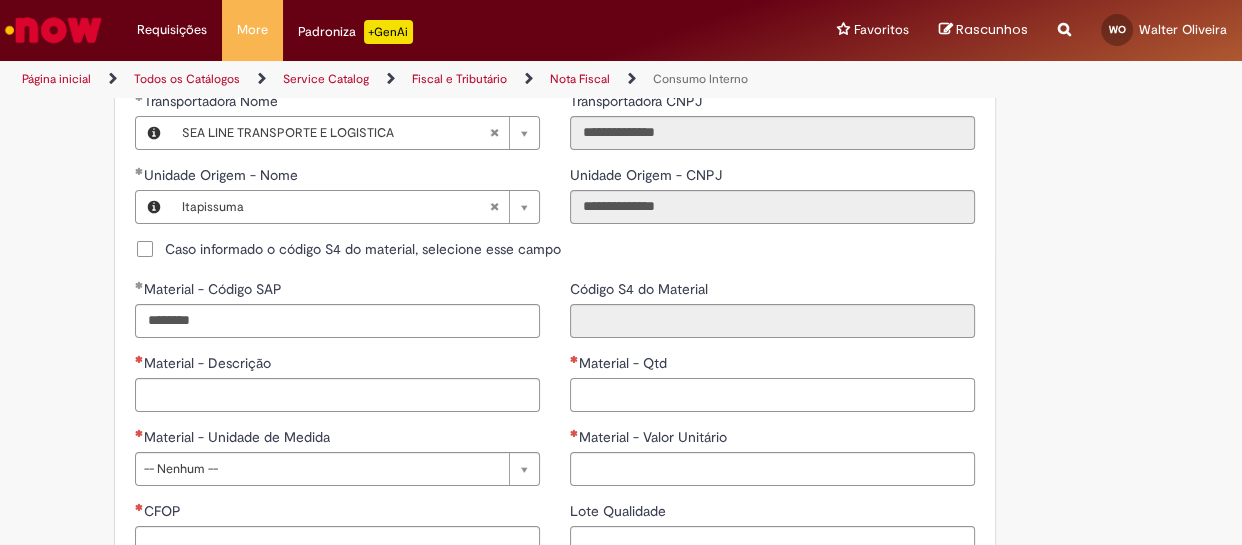 click on "Material - Qtd" at bounding box center [772, 395] 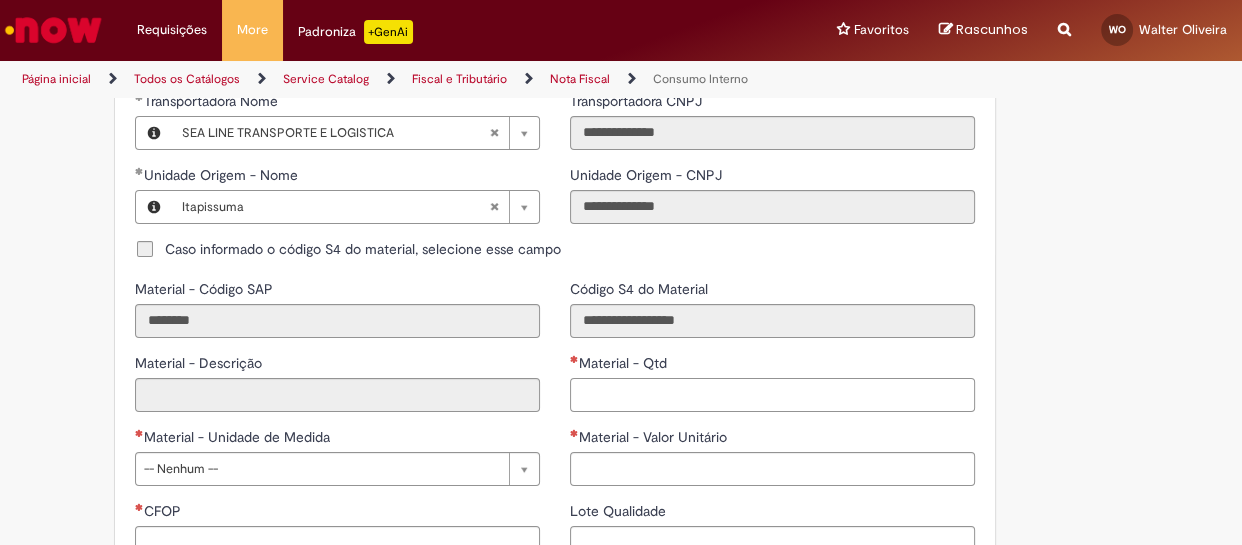 type on "**********" 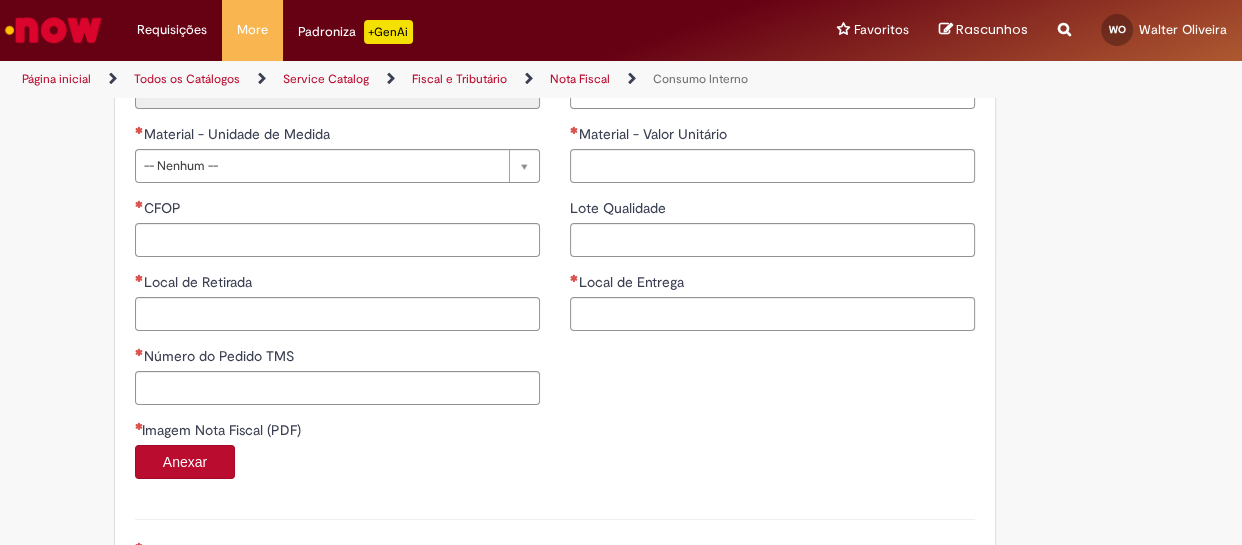 scroll, scrollTop: 1272, scrollLeft: 0, axis: vertical 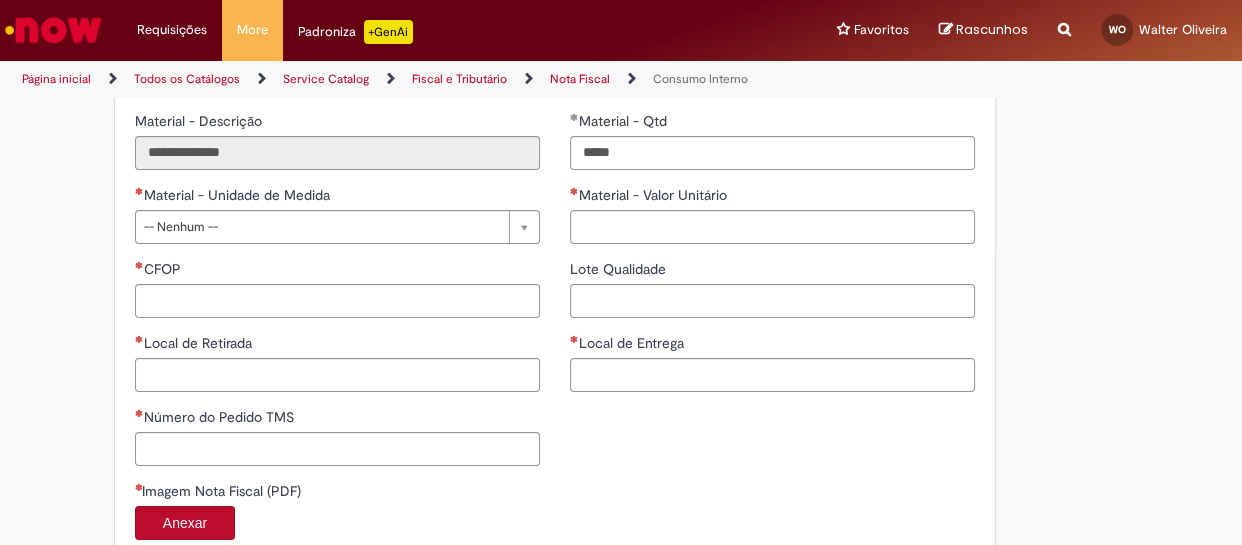 type on "**********" 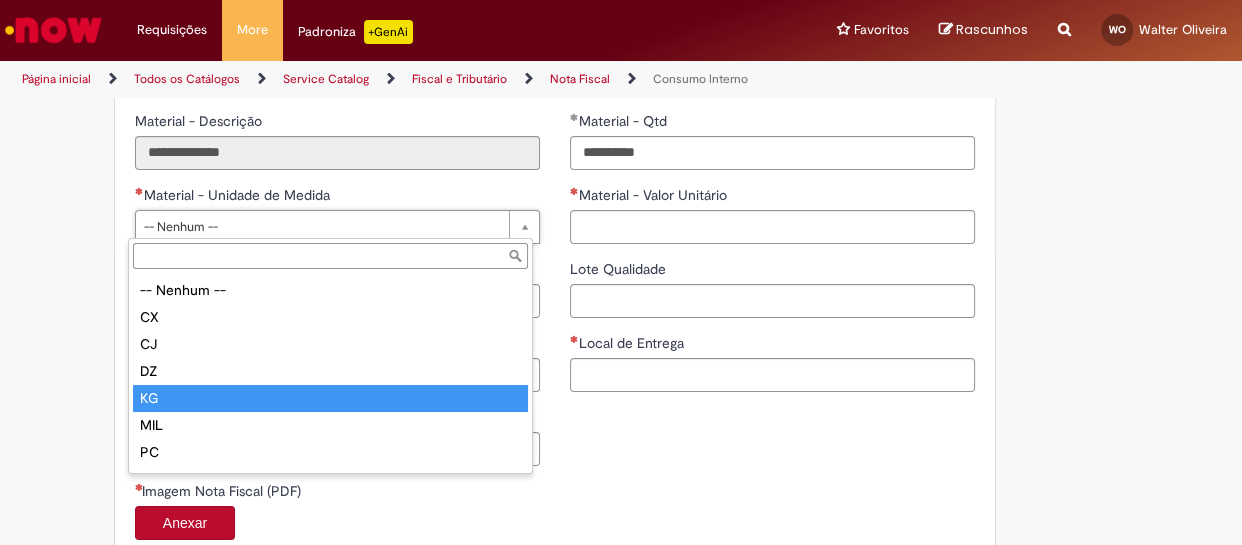 type on "**" 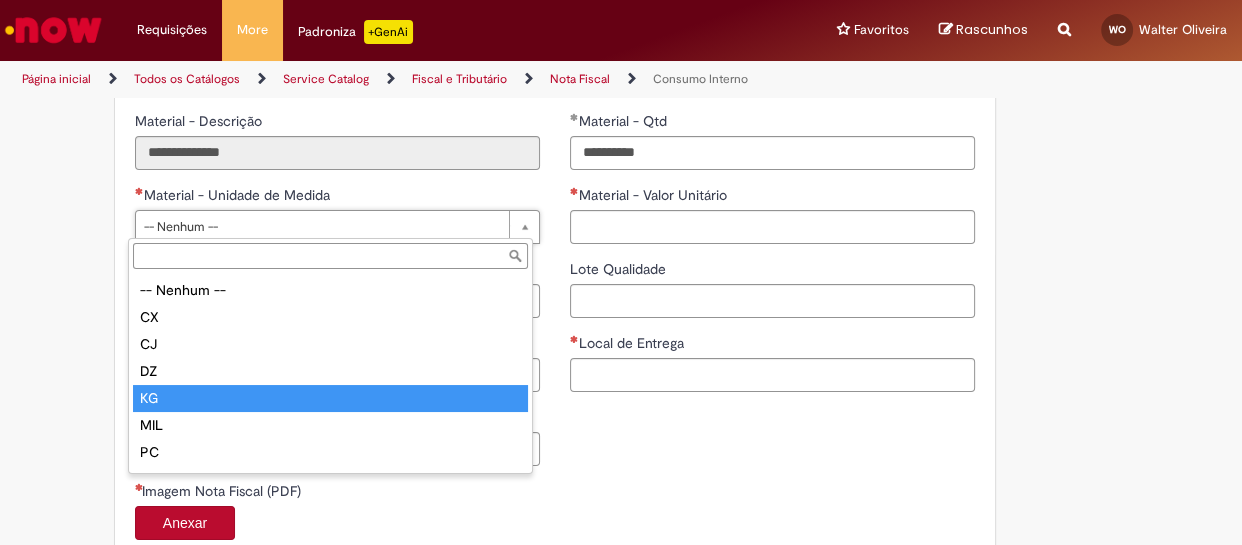 select on "**" 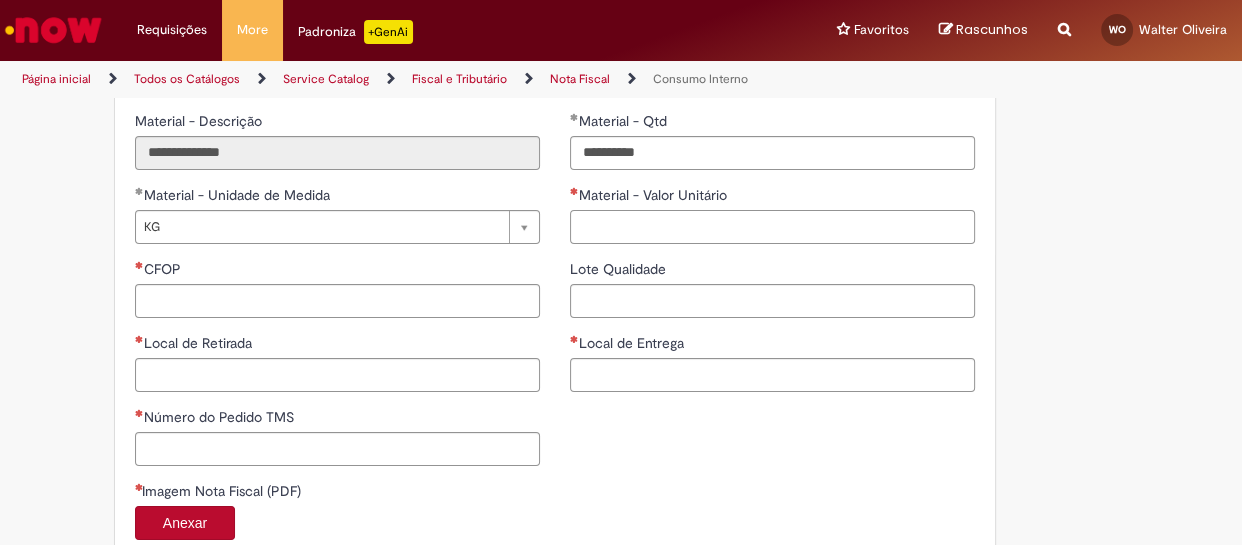 click on "Material - Valor Unitário" at bounding box center (772, 227) 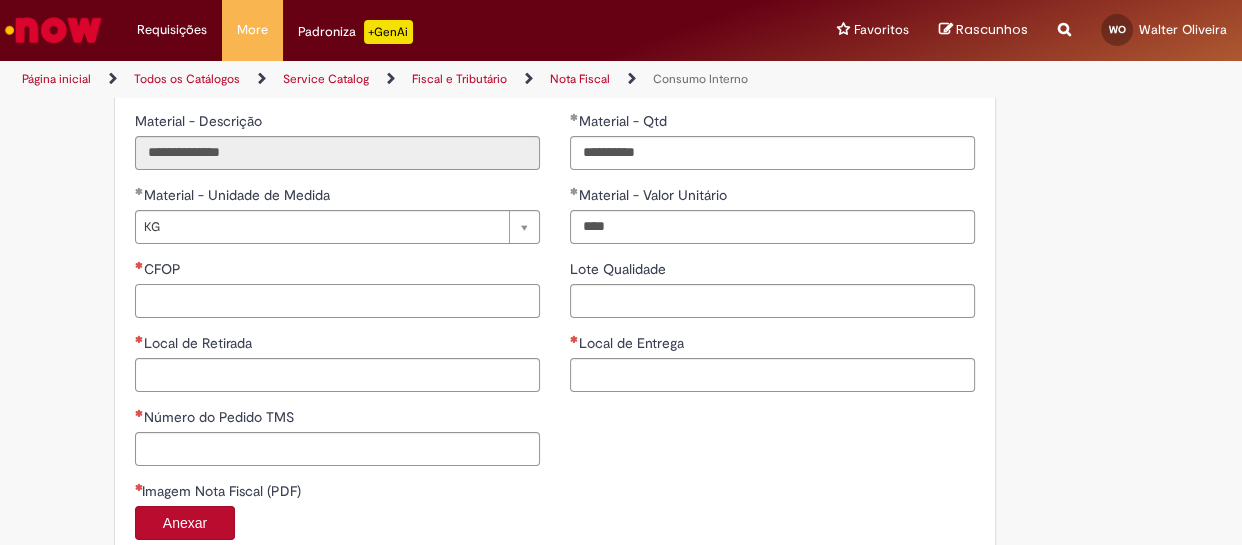 type on "*******" 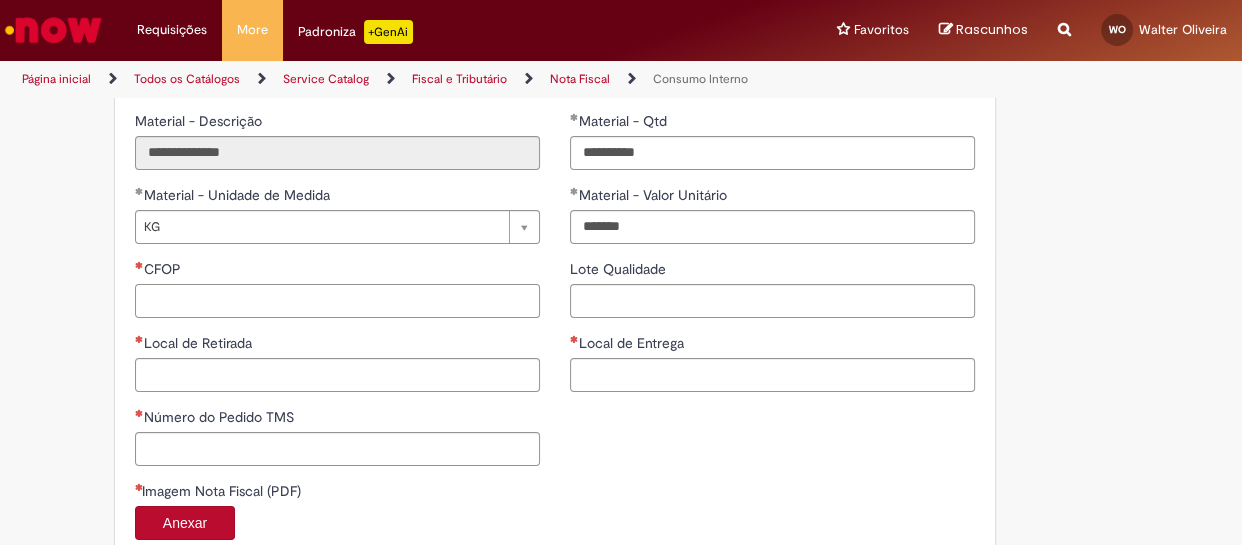 click on "CFOP" at bounding box center (337, 301) 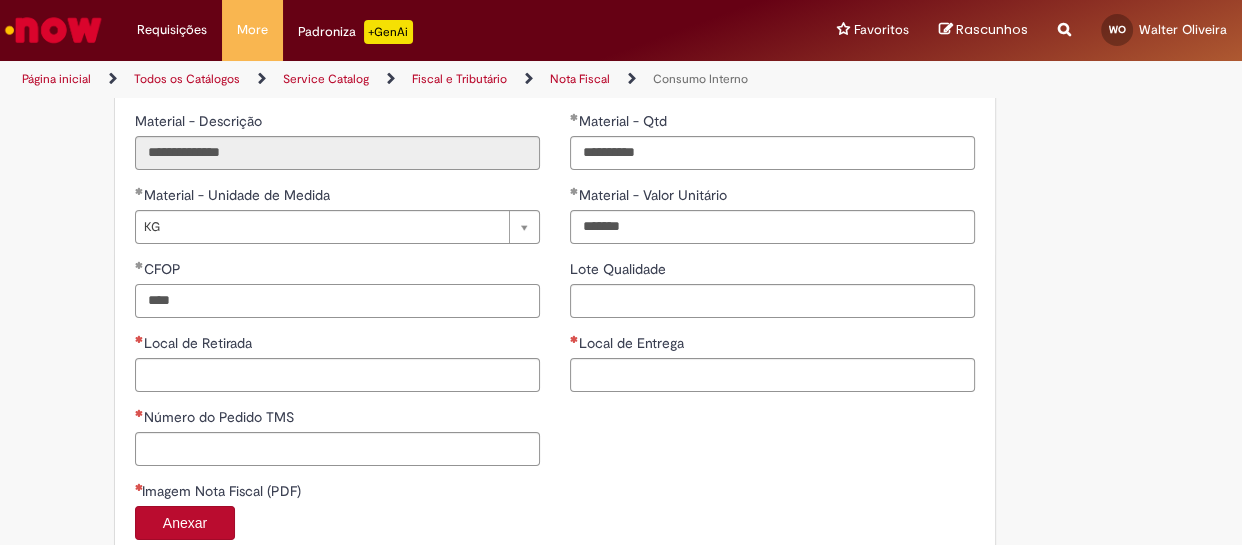 type on "****" 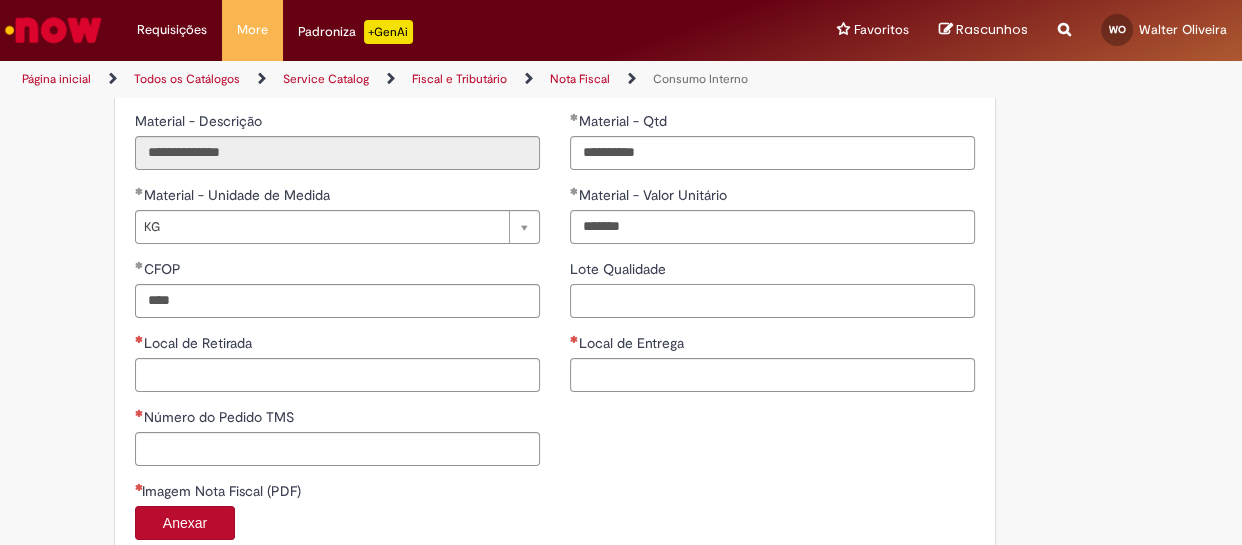 click on "Lote Qualidade" at bounding box center [772, 301] 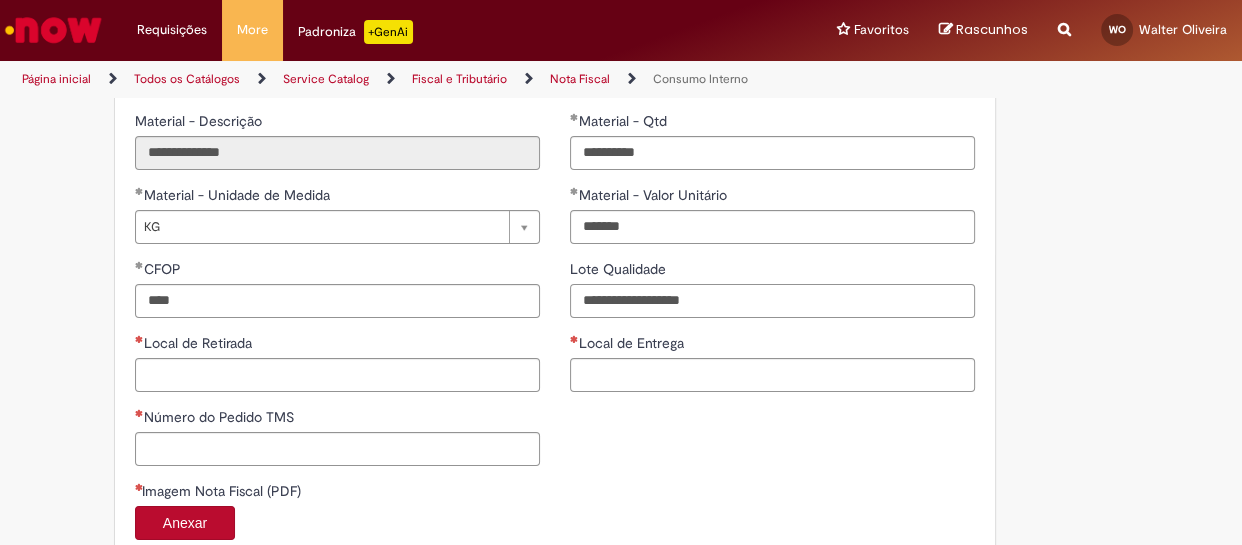 type on "**********" 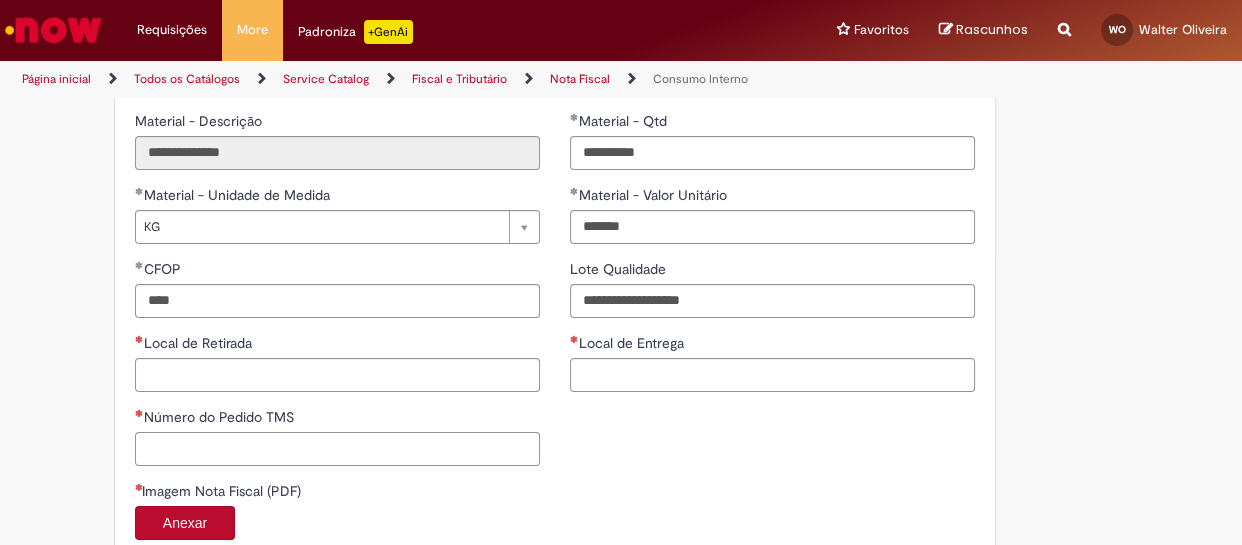 click on "Número do Pedido TMS" at bounding box center (337, 449) 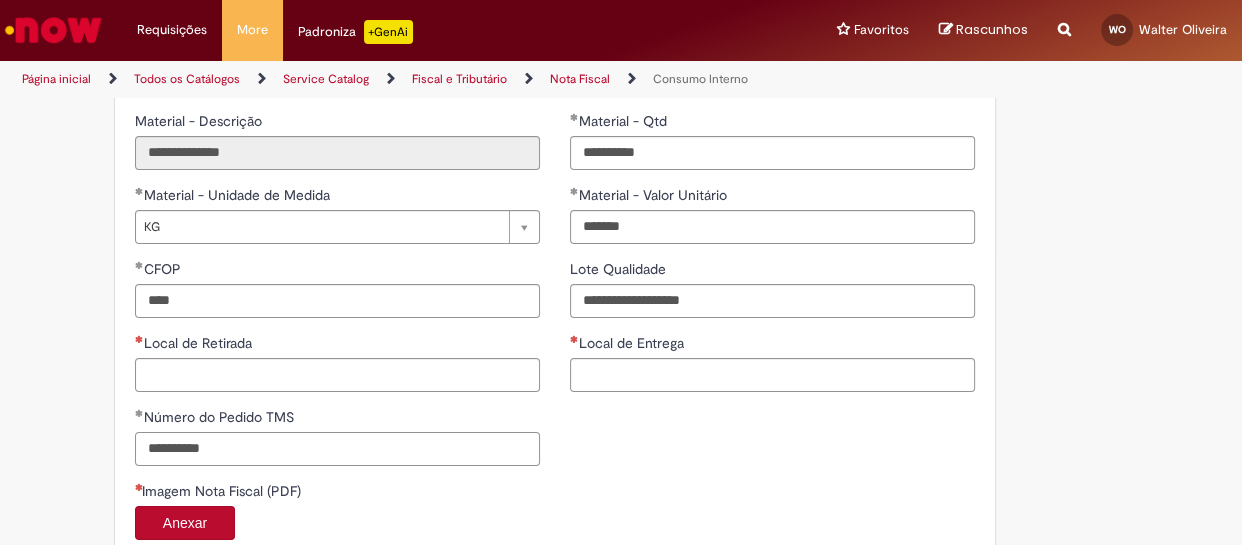 type on "**********" 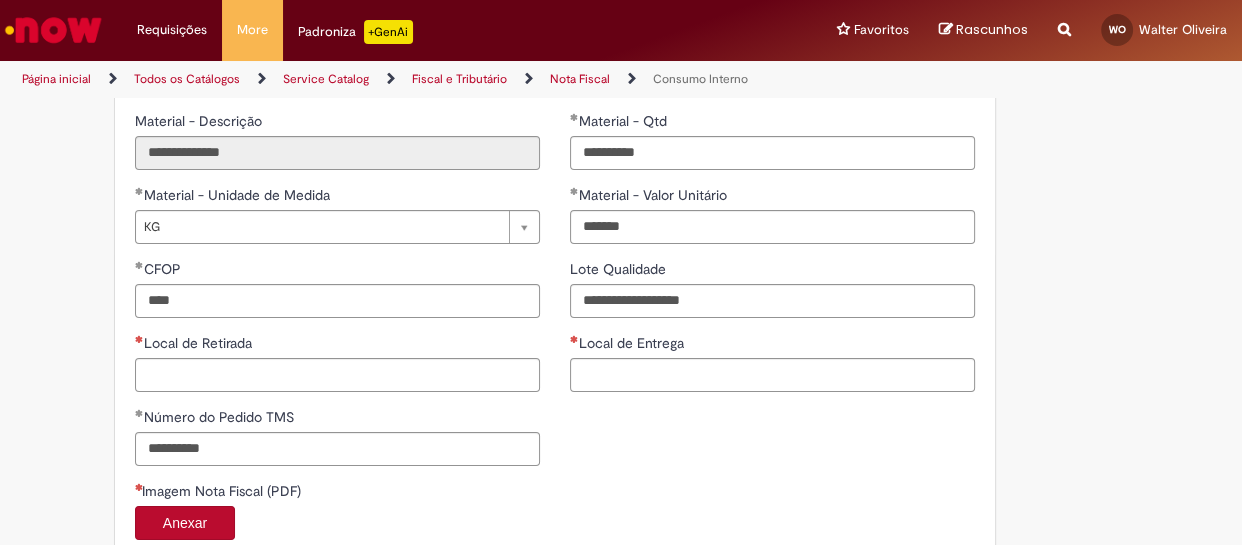click on "**********" at bounding box center [555, 259] 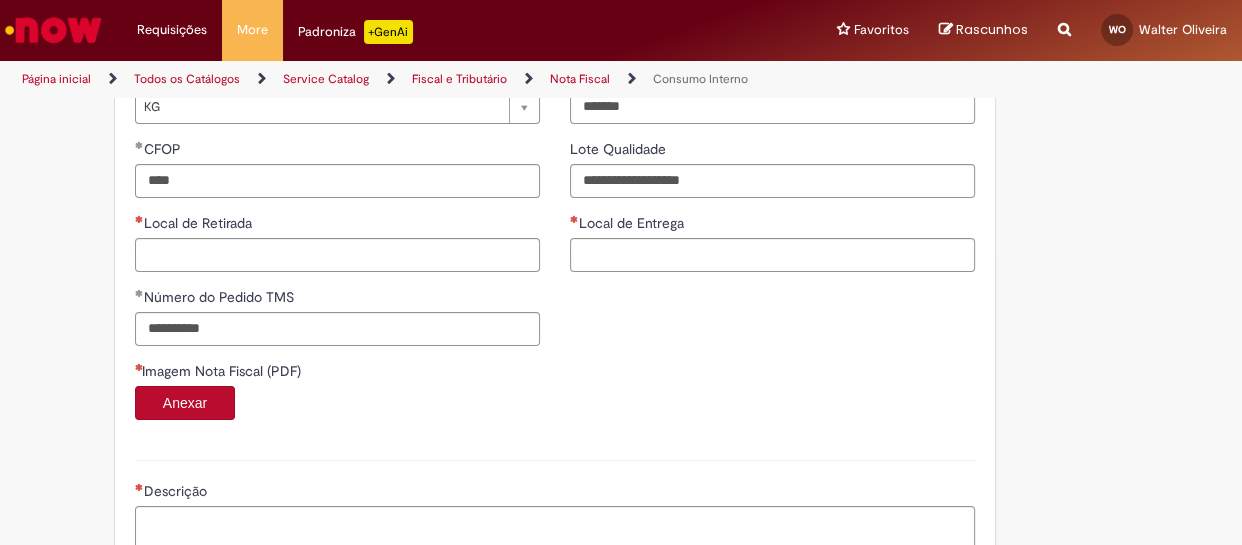 scroll, scrollTop: 1393, scrollLeft: 0, axis: vertical 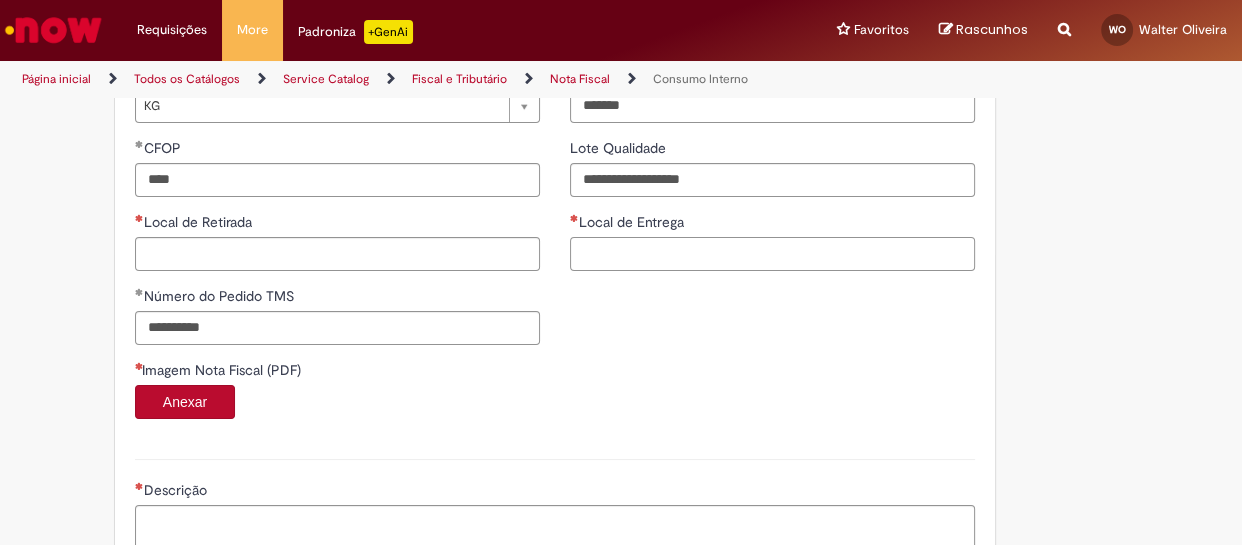 click on "Local de Entrega" at bounding box center (772, 254) 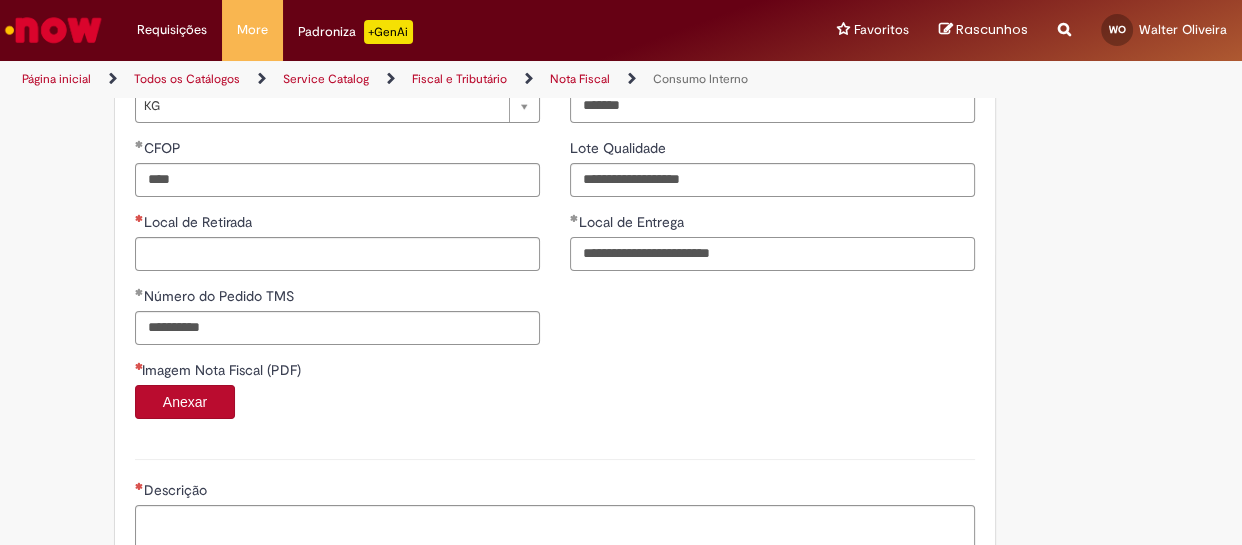 drag, startPoint x: 789, startPoint y: 263, endPoint x: 660, endPoint y: 263, distance: 129 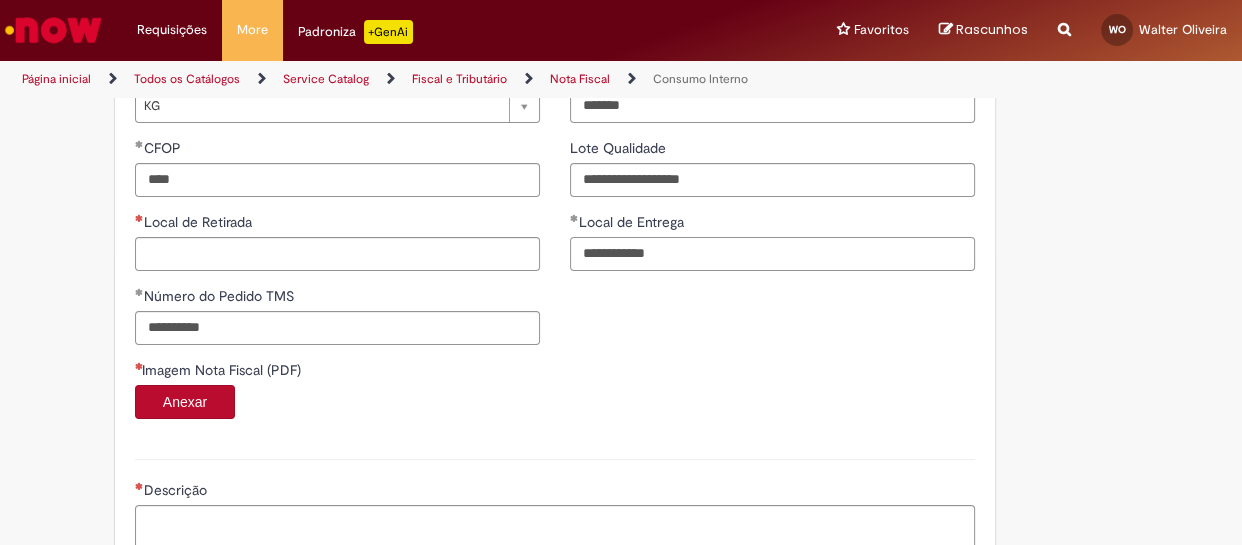 type on "**********" 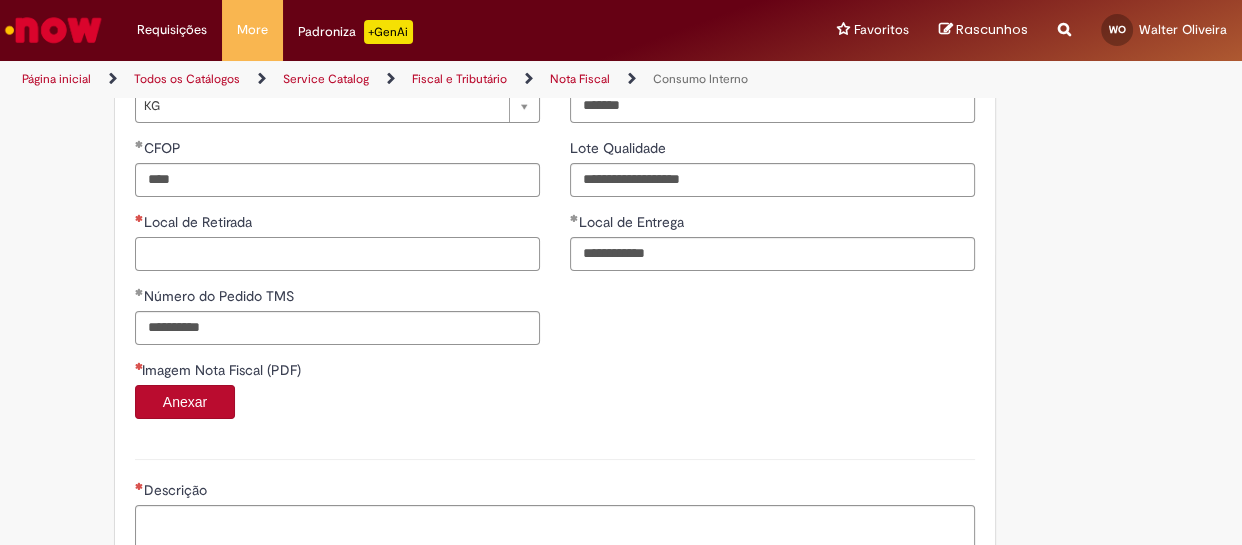 click on "Local de Retirada" at bounding box center (337, 254) 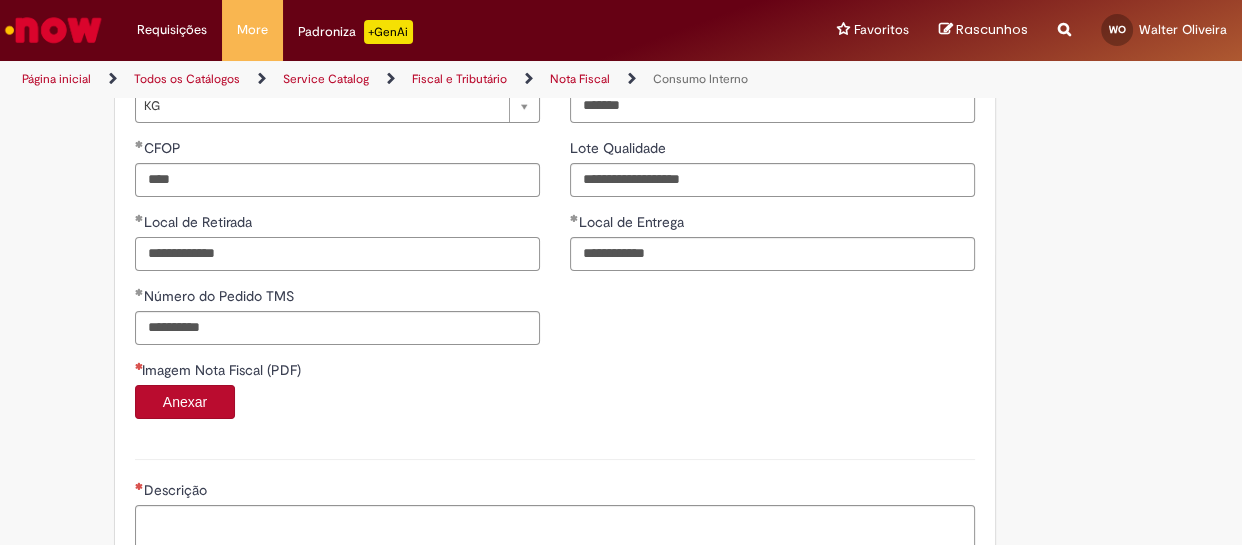 drag, startPoint x: 147, startPoint y: 248, endPoint x: 103, endPoint y: 250, distance: 44.04543 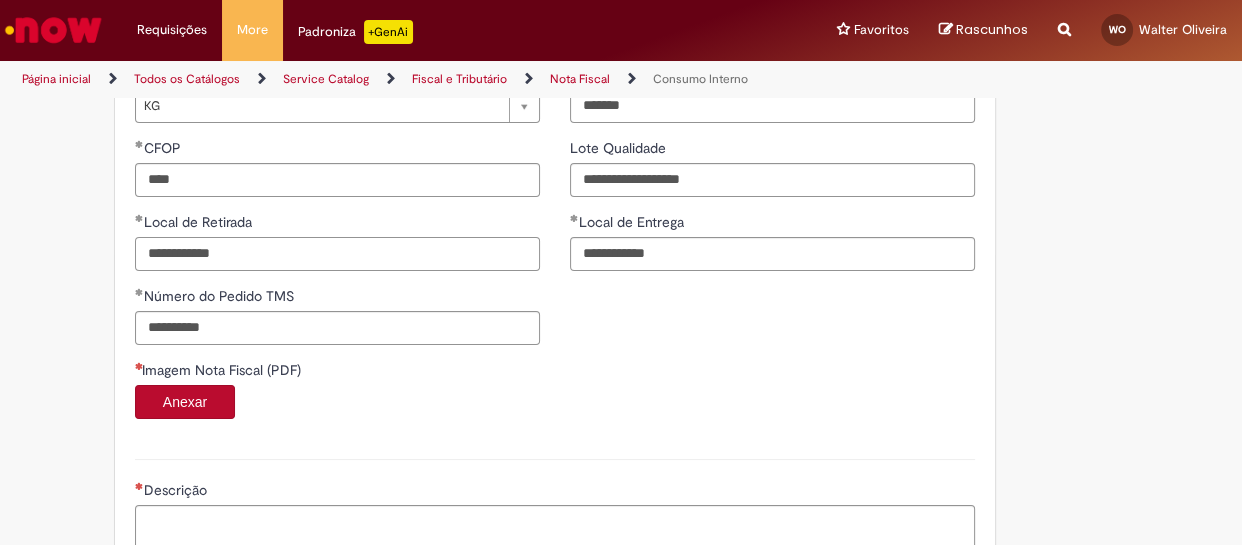 type on "**********" 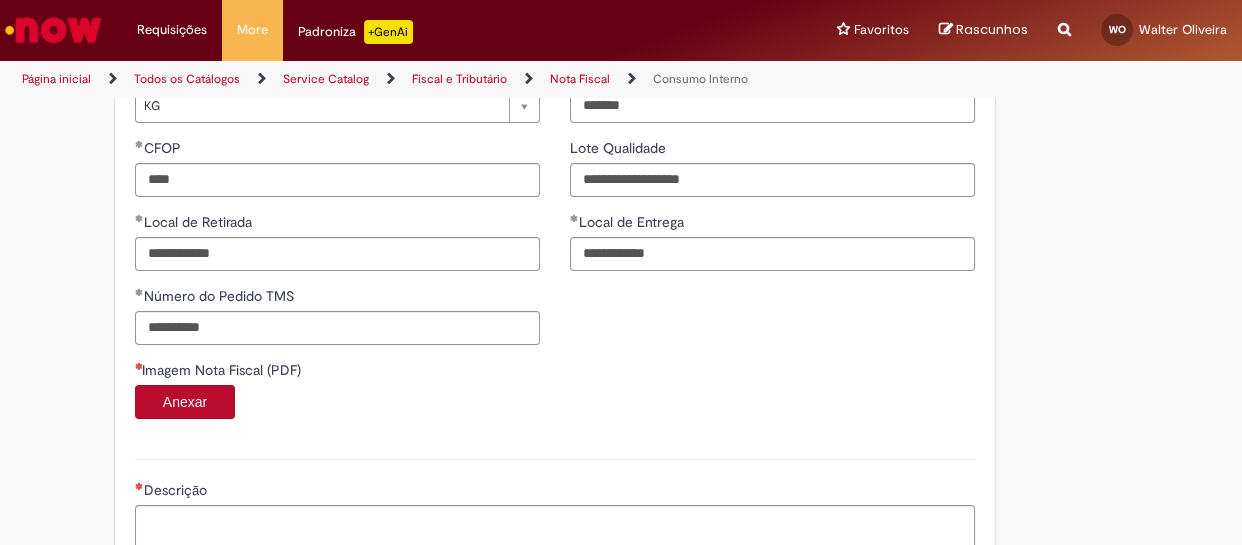 click on "Imagem Nota Fiscal (PDF)" at bounding box center [555, 372] 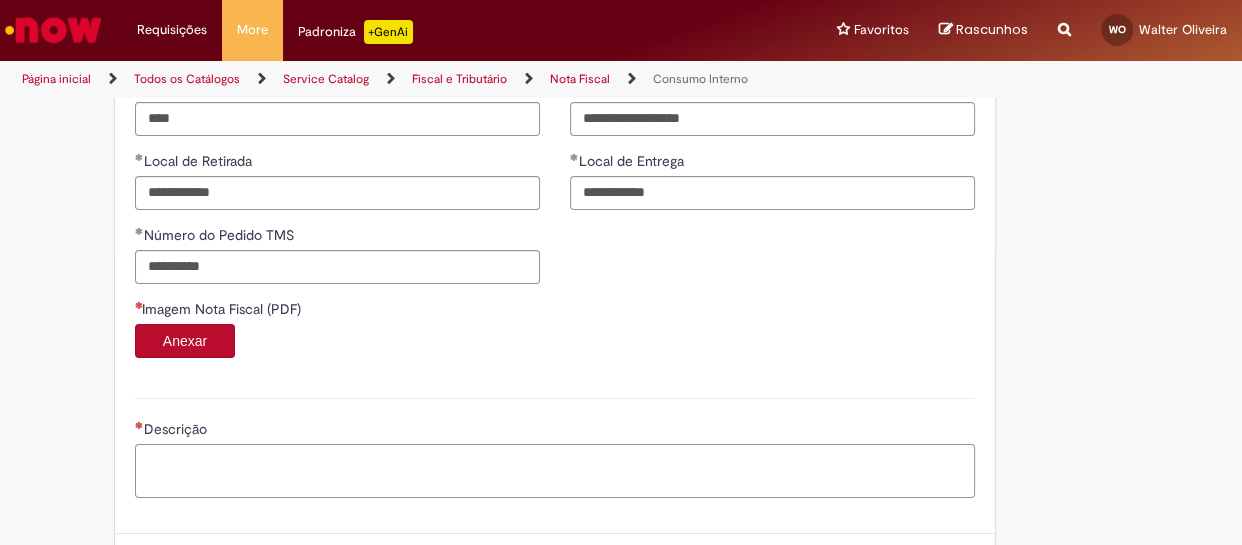 click on "Descrição" at bounding box center (555, 471) 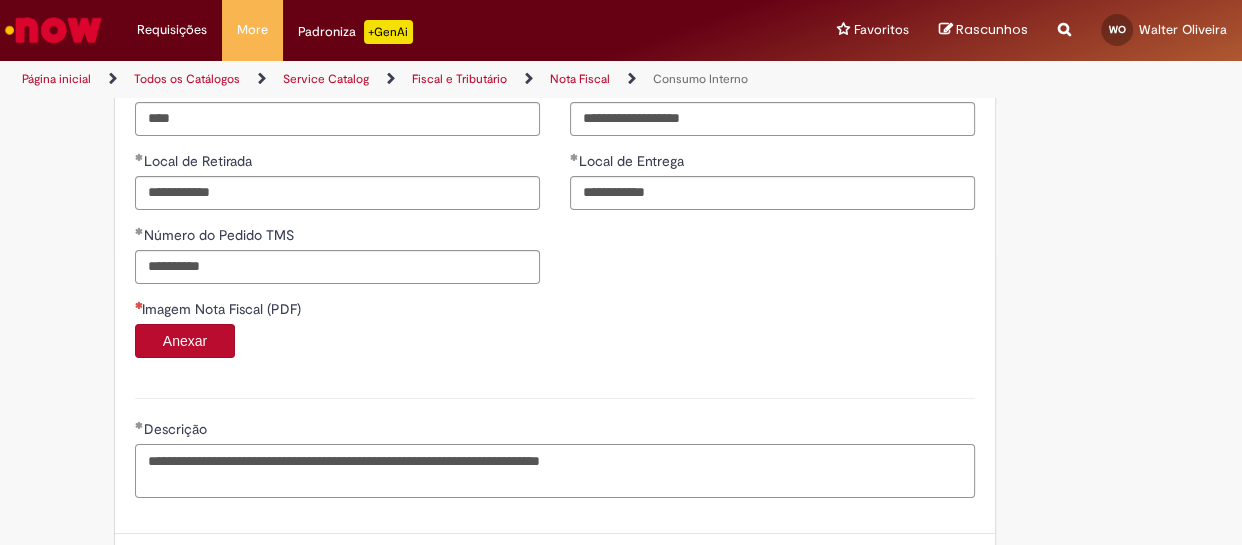 click on "**********" at bounding box center (555, 471) 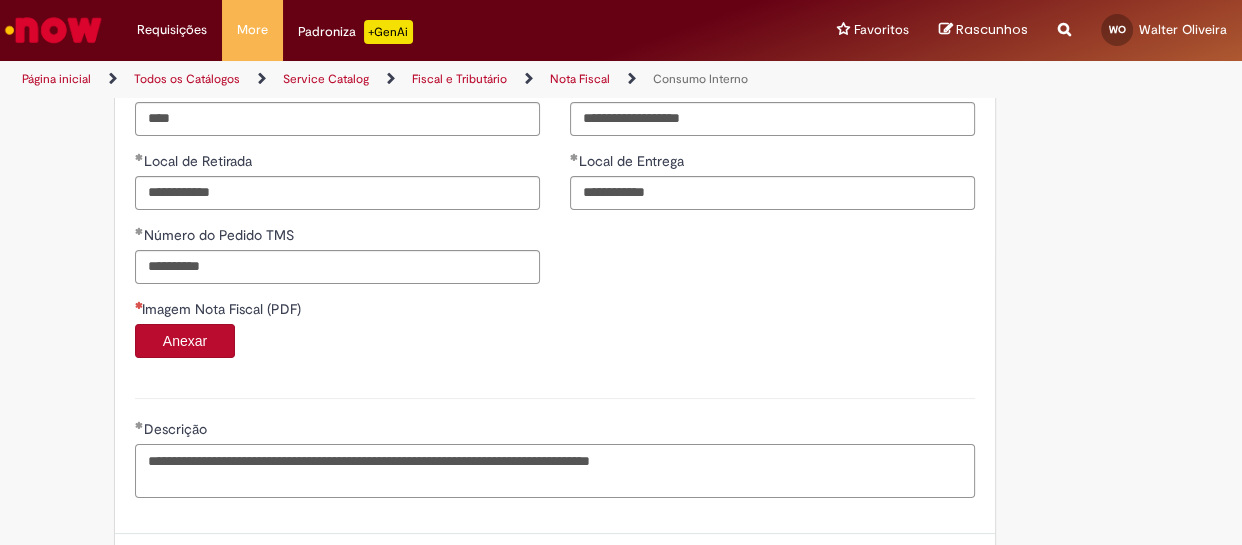 click on "**********" at bounding box center (555, 471) 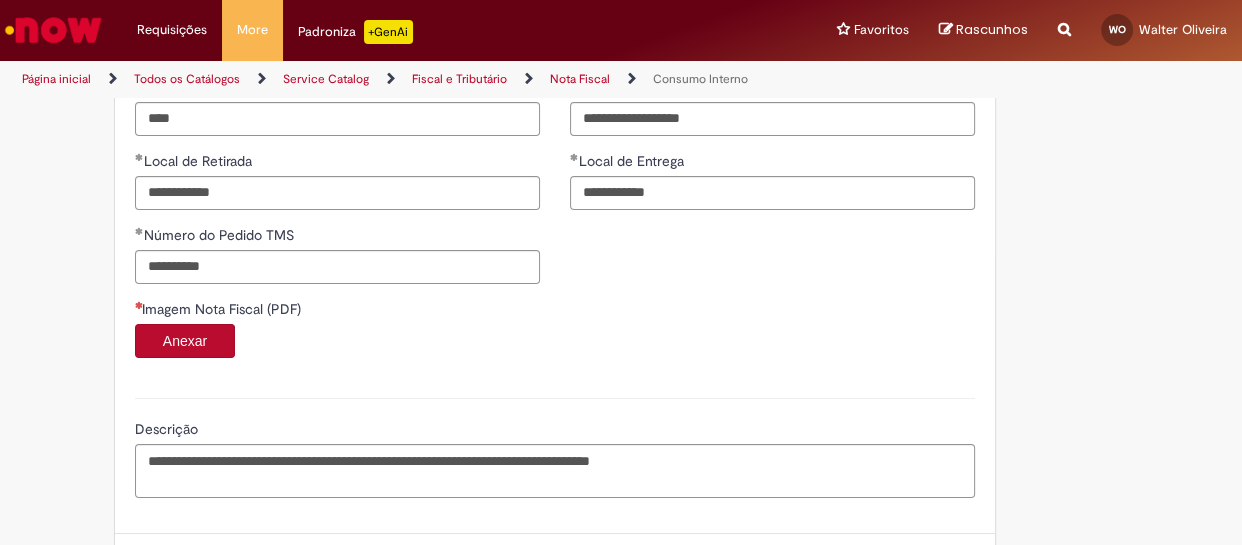 drag, startPoint x: 1170, startPoint y: 303, endPoint x: 817, endPoint y: 412, distance: 369.44553 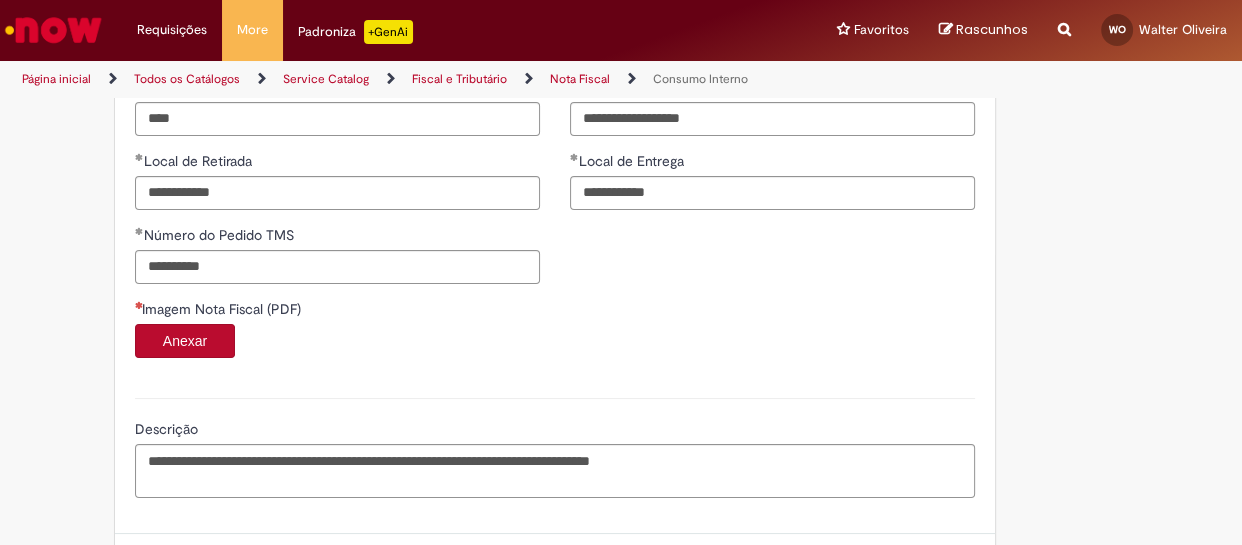 drag, startPoint x: 1112, startPoint y: 224, endPoint x: 1047, endPoint y: 256, distance: 72.44998 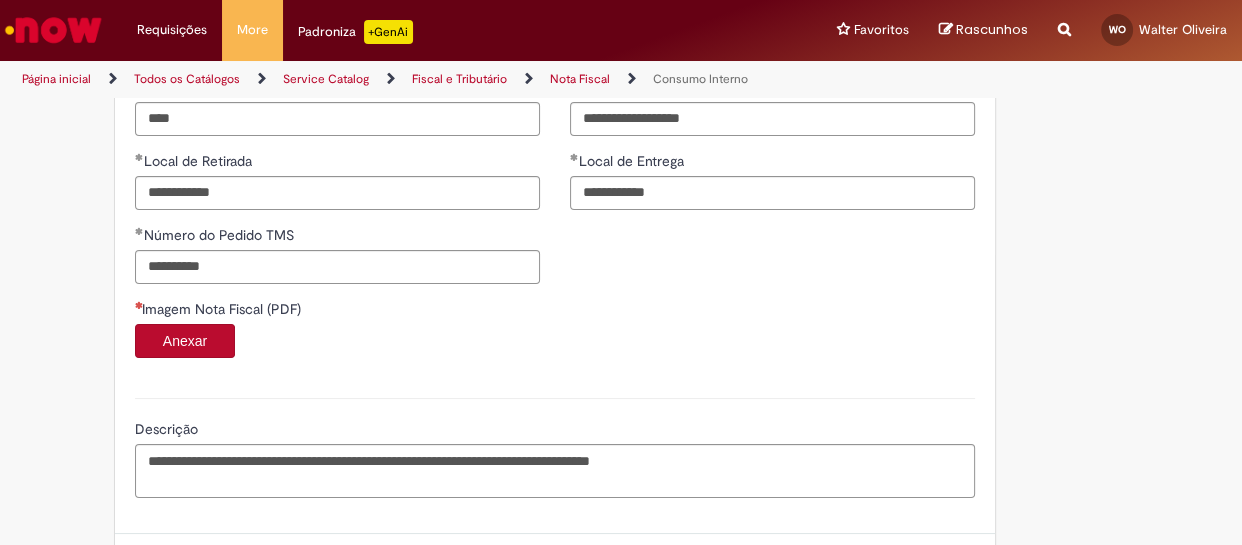 click on "Anexar" at bounding box center [185, 341] 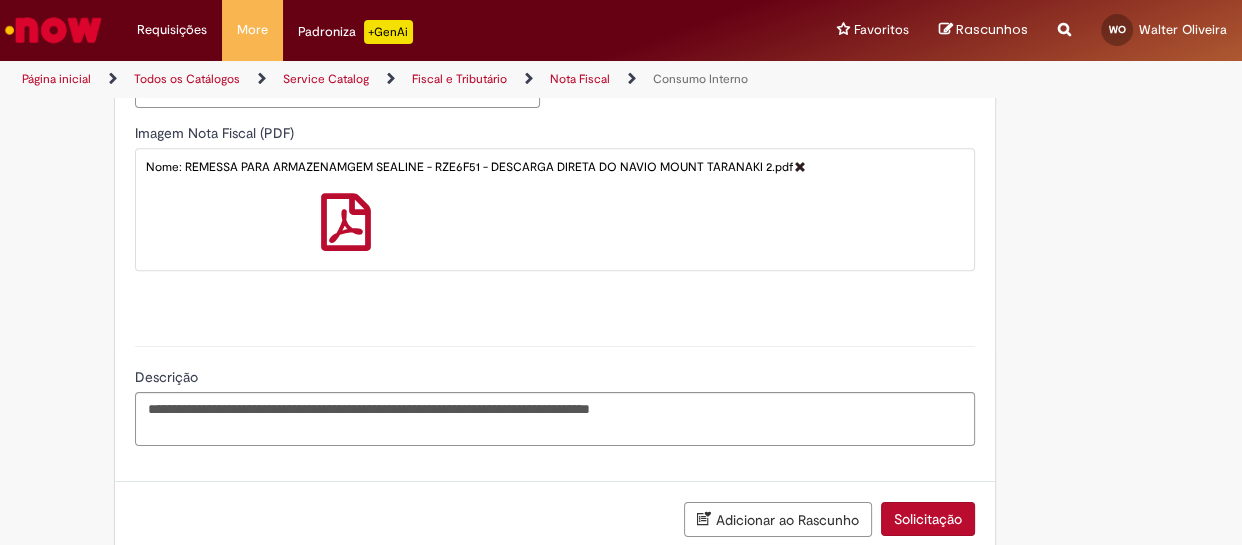 scroll, scrollTop: 1663, scrollLeft: 0, axis: vertical 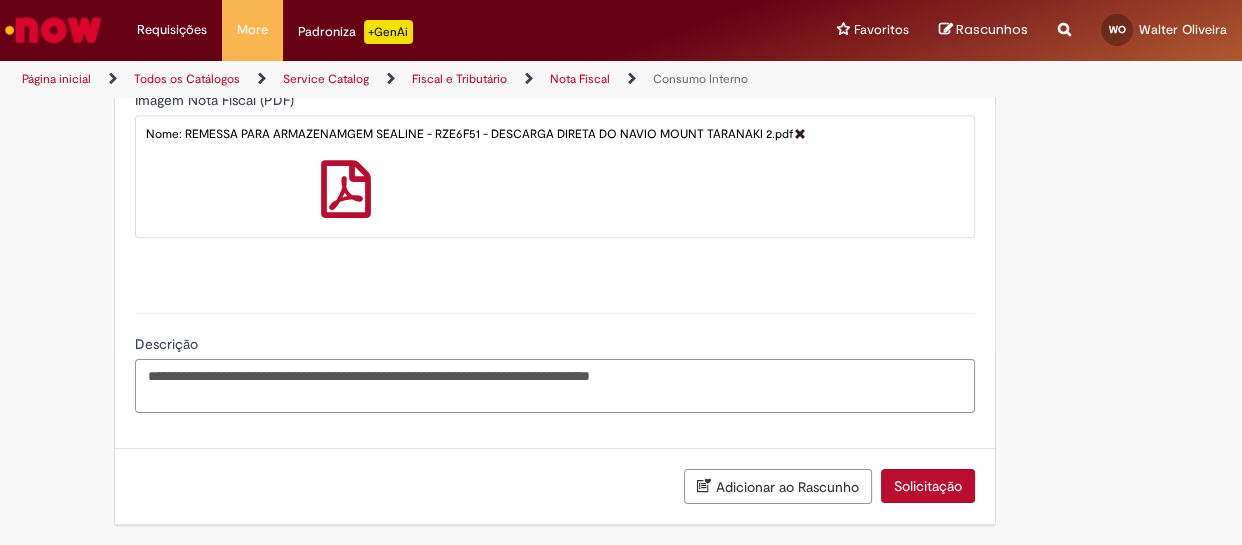 click on "**********" at bounding box center (555, 386) 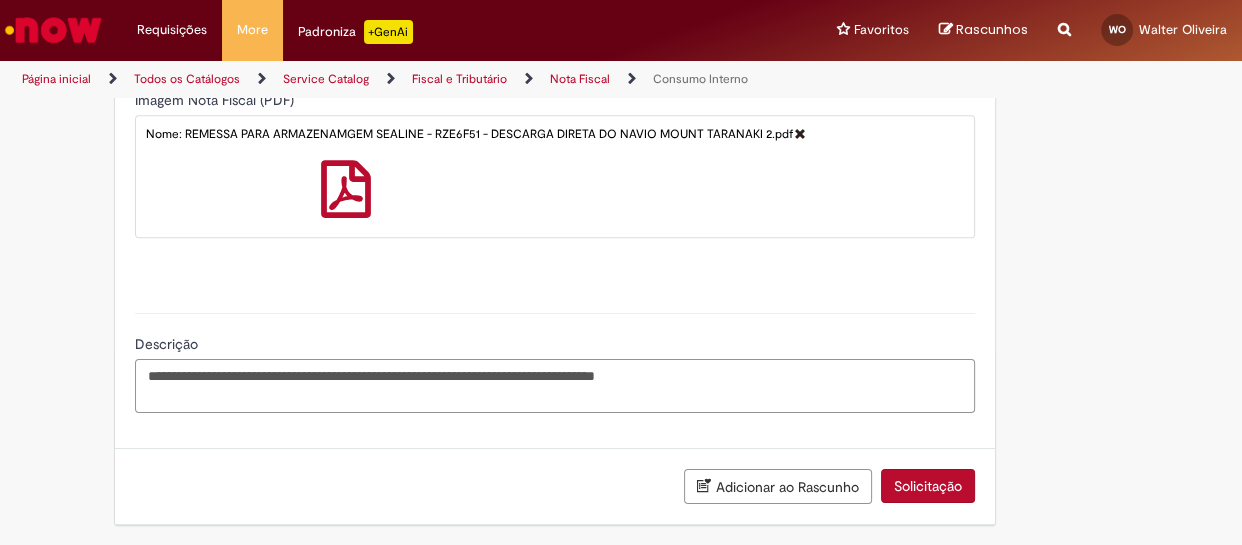 type on "**********" 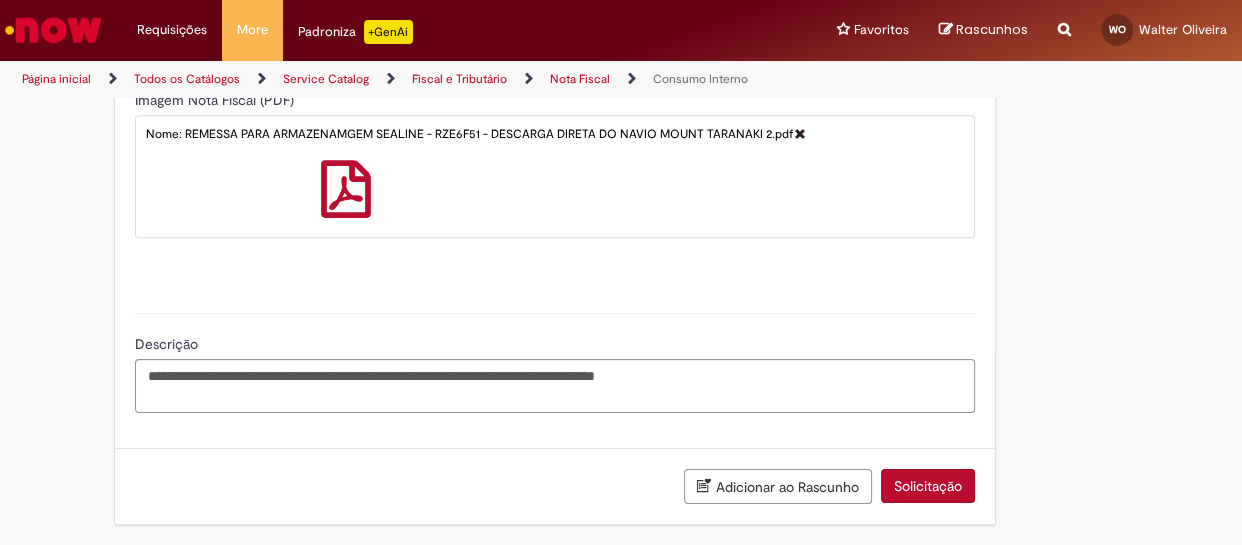 click on "**********" at bounding box center [523, -508] 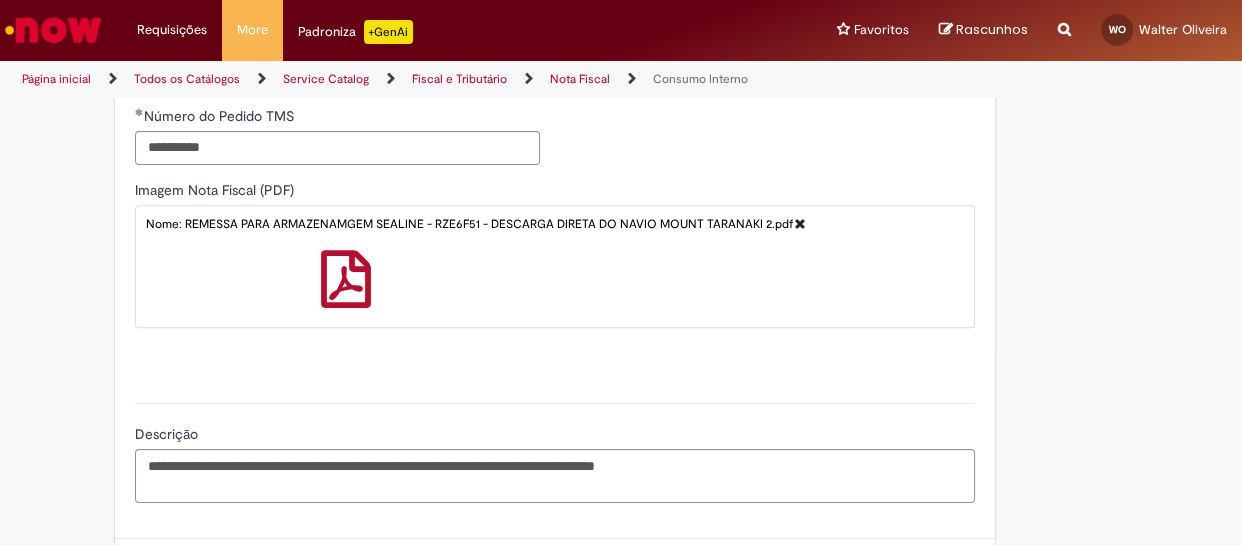 scroll, scrollTop: 1663, scrollLeft: 0, axis: vertical 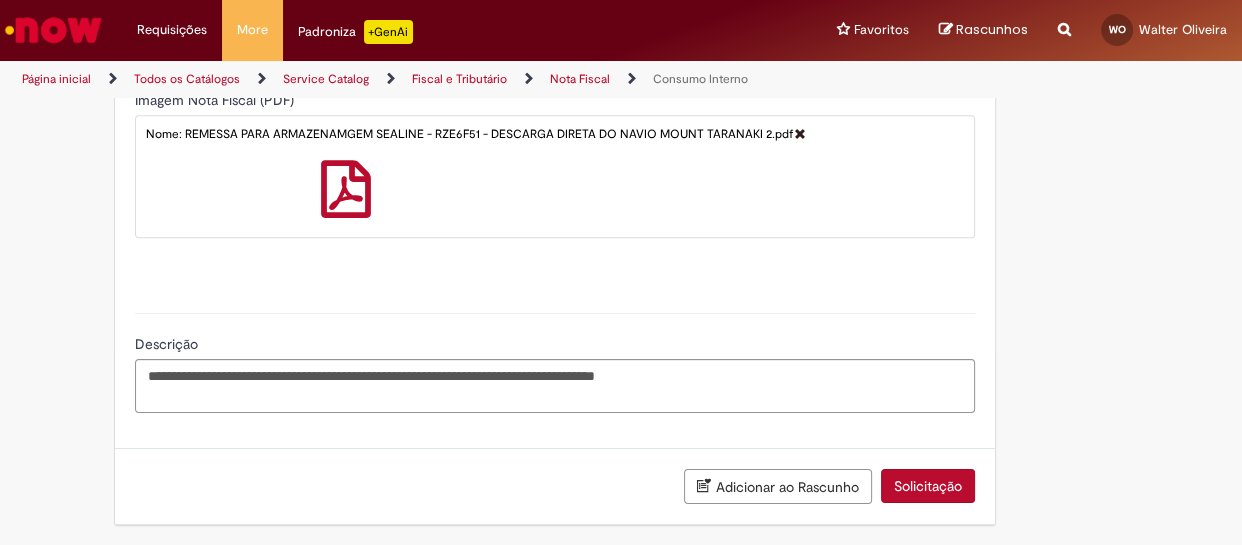 click on "Adicionar ao Rascunho        Solicitação" at bounding box center [555, 487] 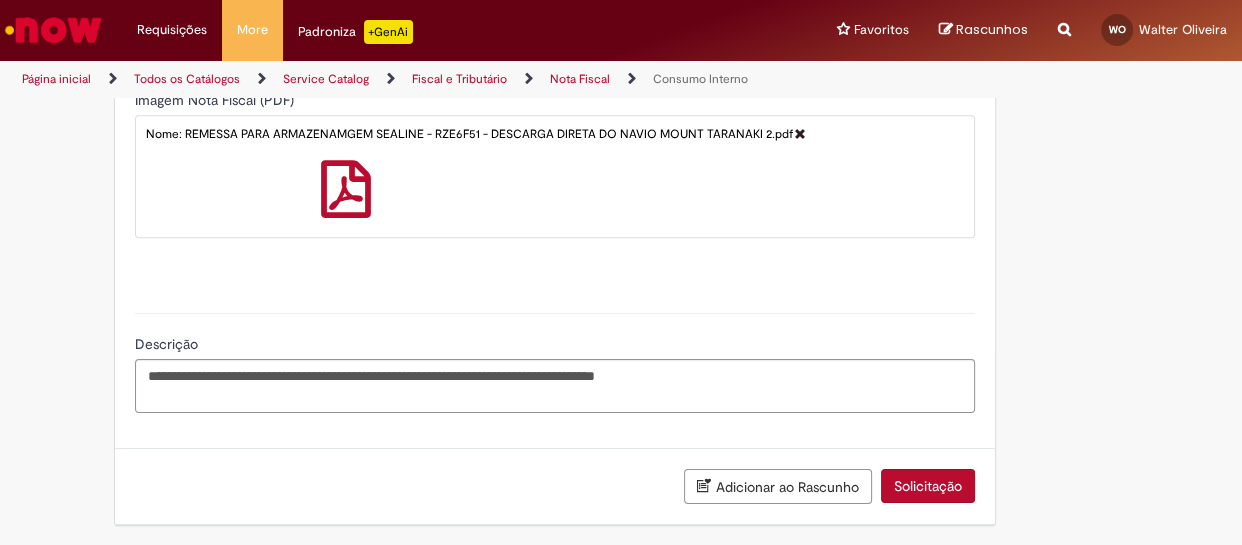 click on "Solicitação" at bounding box center [928, 486] 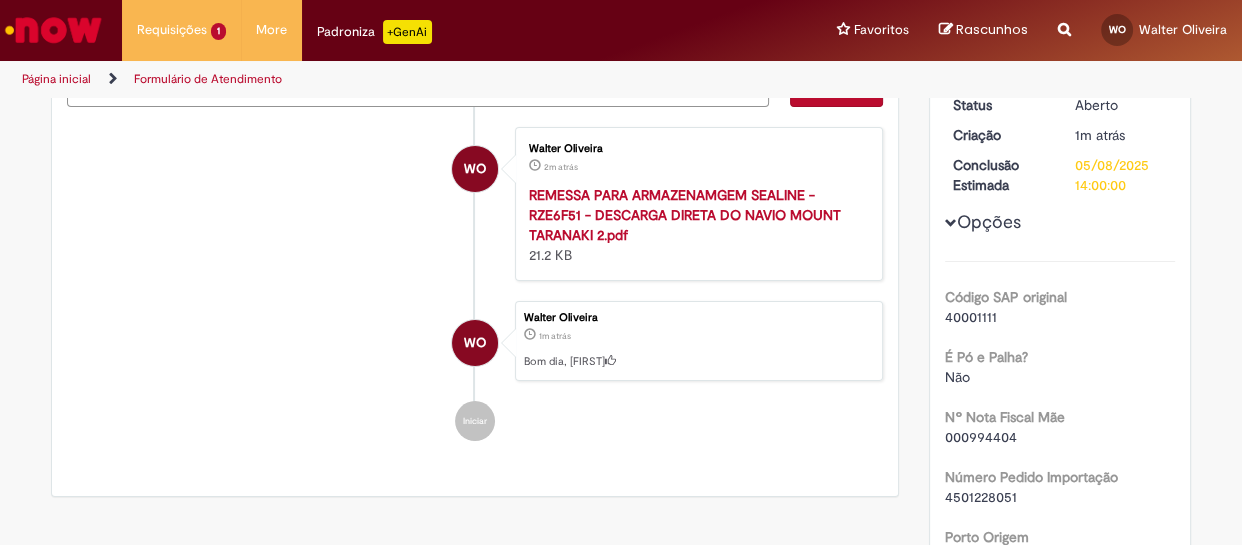 scroll, scrollTop: 242, scrollLeft: 0, axis: vertical 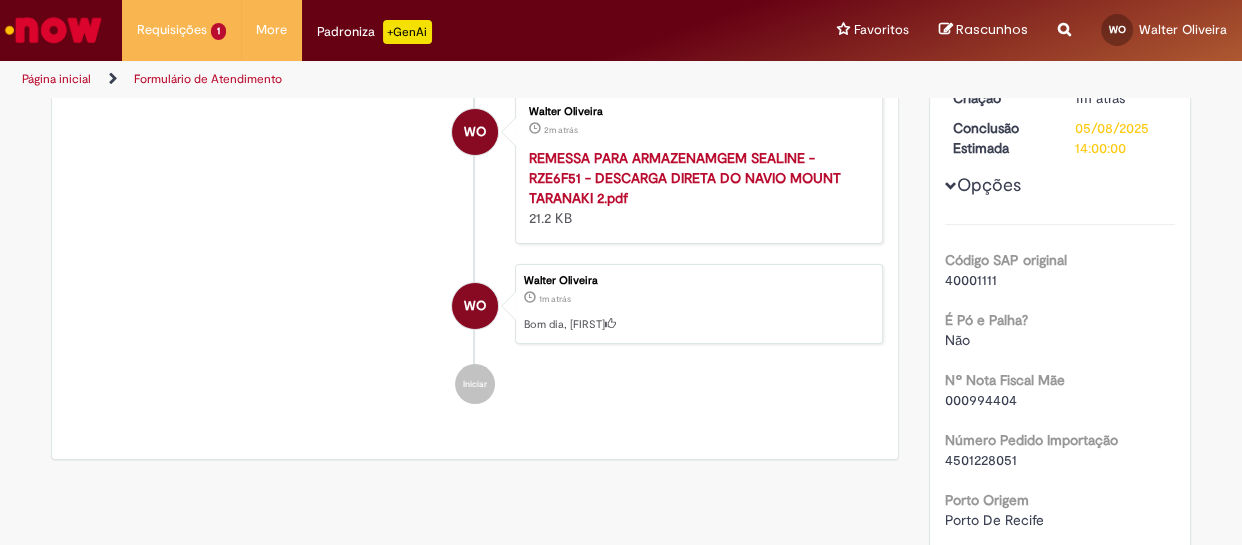click on "4501228051" at bounding box center (981, 460) 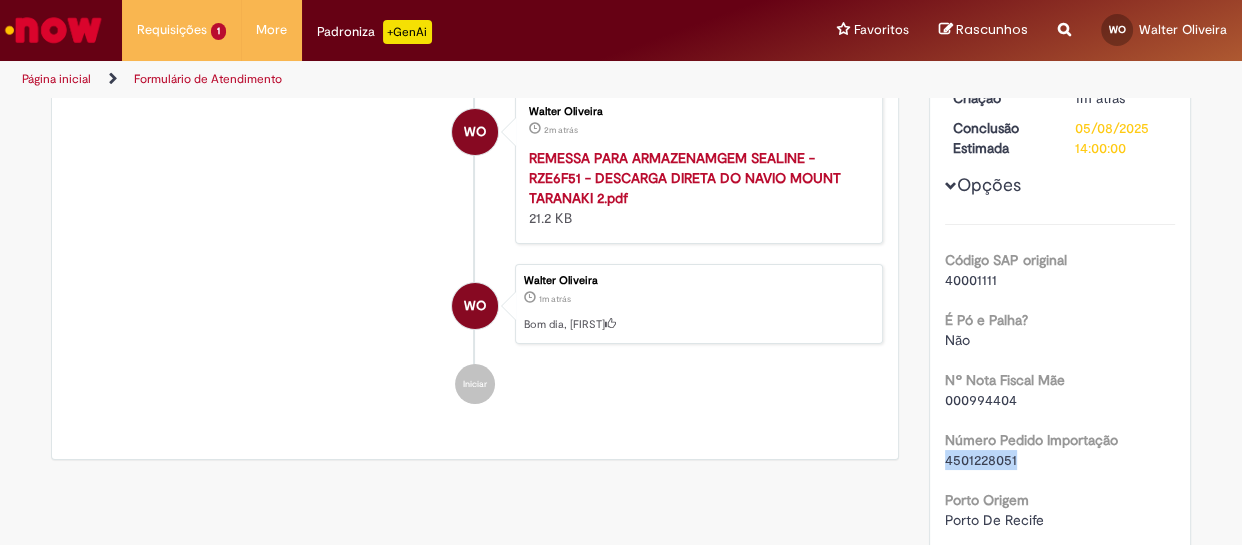 click on "4501228051" at bounding box center [981, 460] 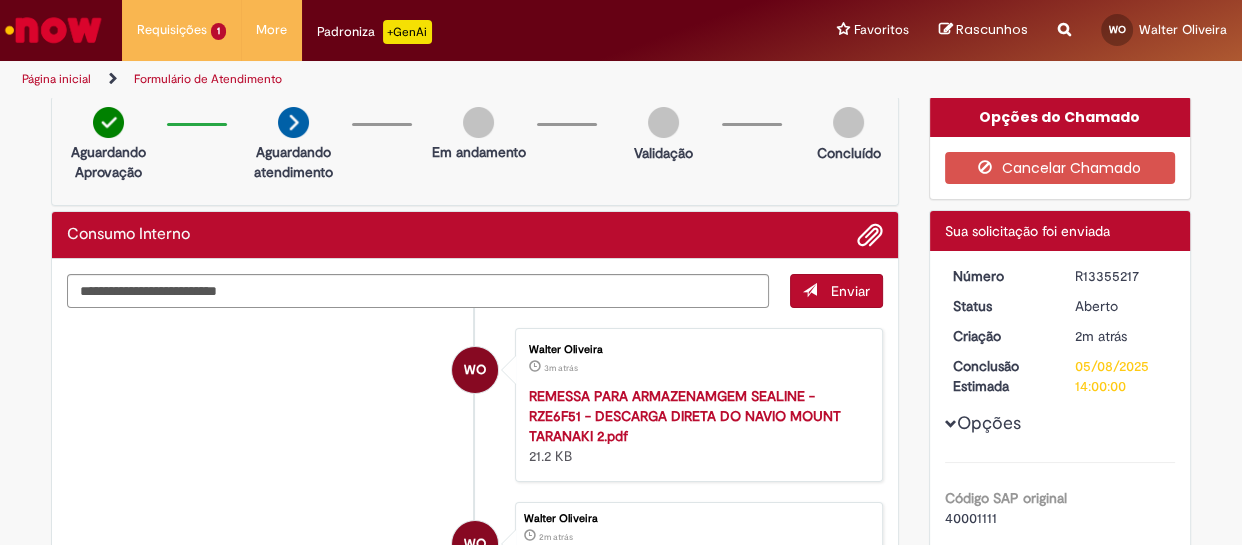 scroll, scrollTop: 0, scrollLeft: 0, axis: both 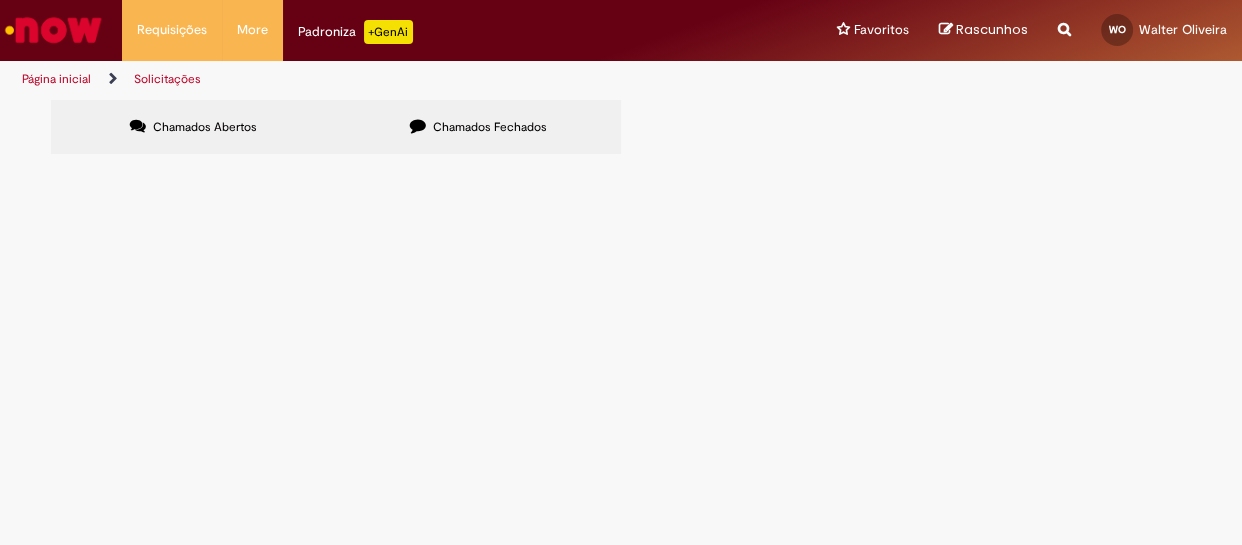 click on "Chamados Fechados" at bounding box center (478, 127) 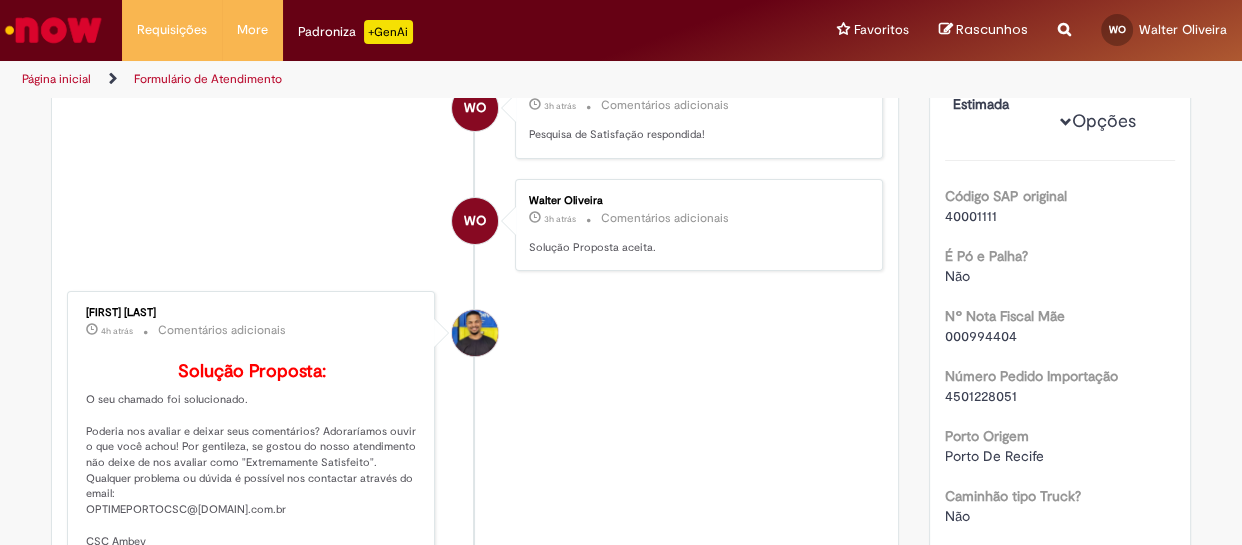 scroll, scrollTop: 242, scrollLeft: 0, axis: vertical 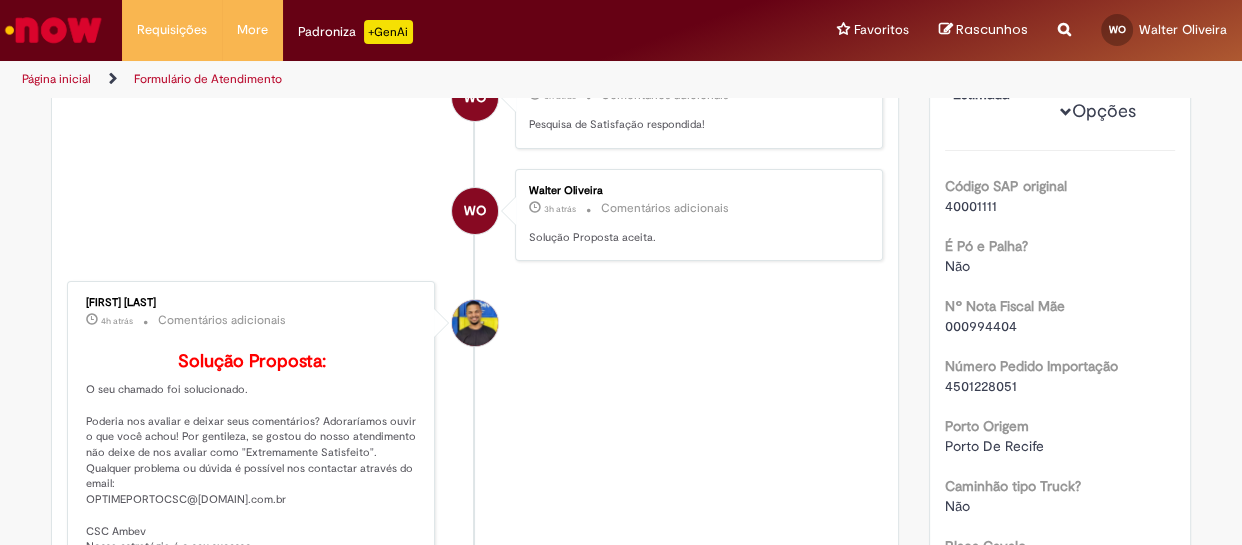 click on "000994404" at bounding box center (981, 326) 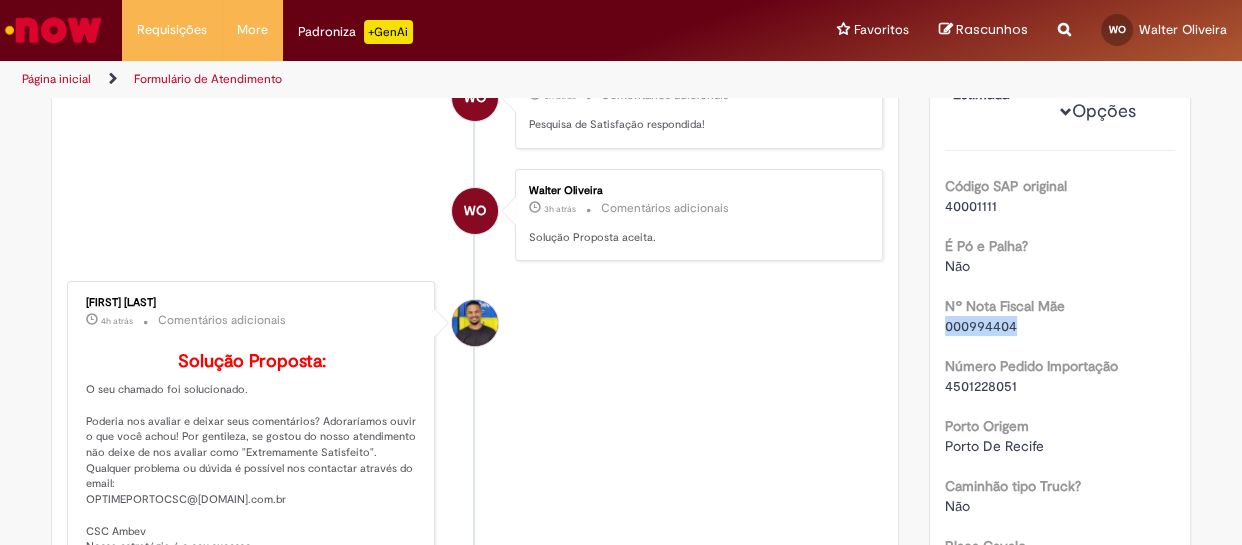 click on "000994404" at bounding box center (981, 326) 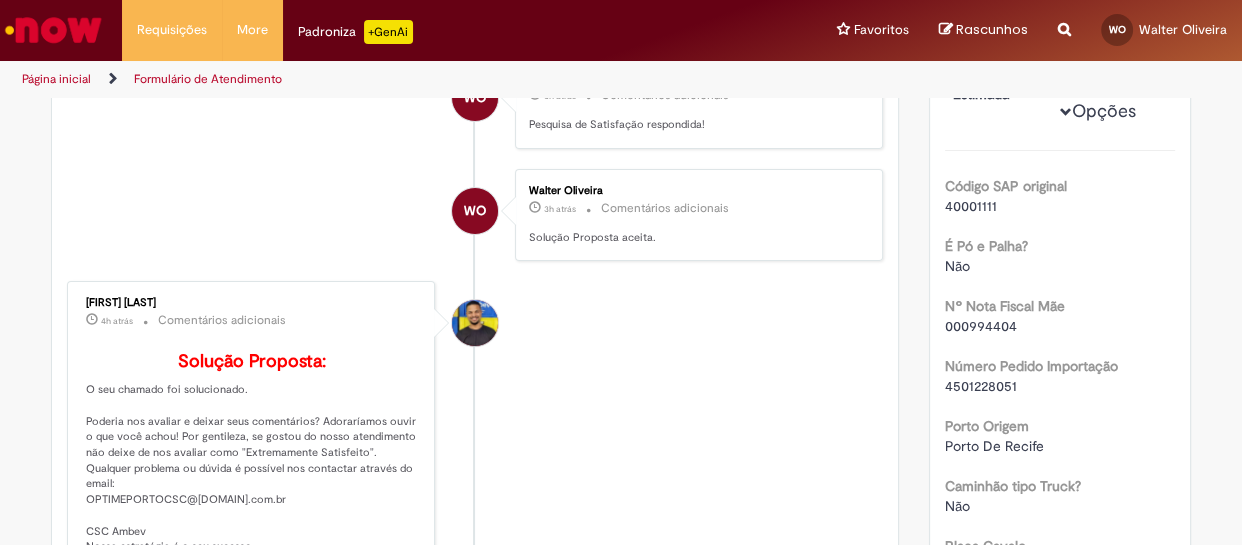 click on "4501228051" at bounding box center [981, 386] 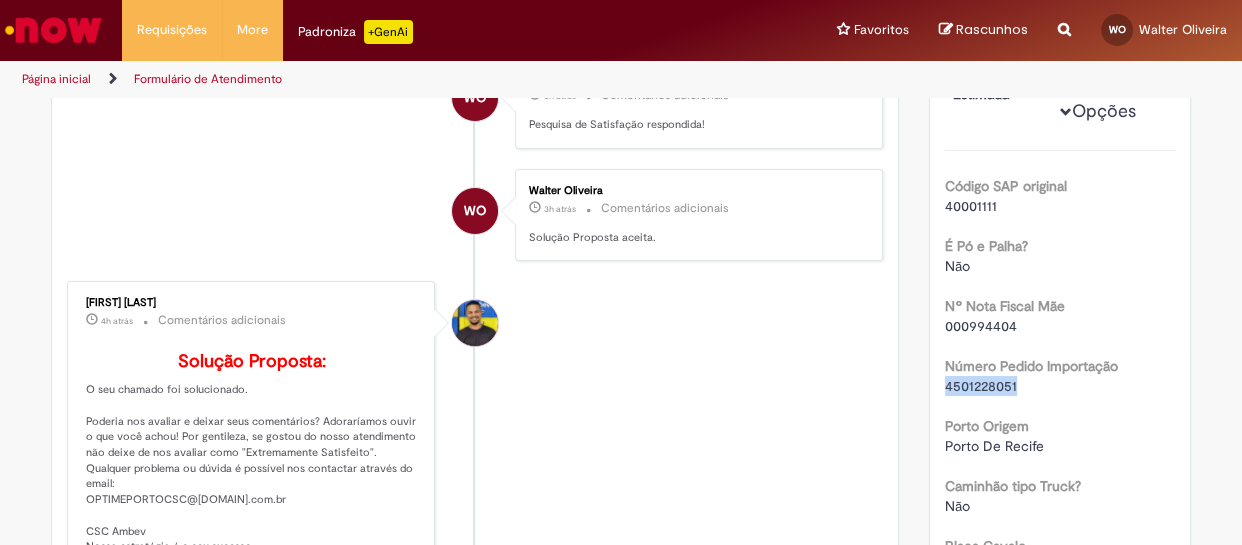 click on "4501228051" at bounding box center (981, 386) 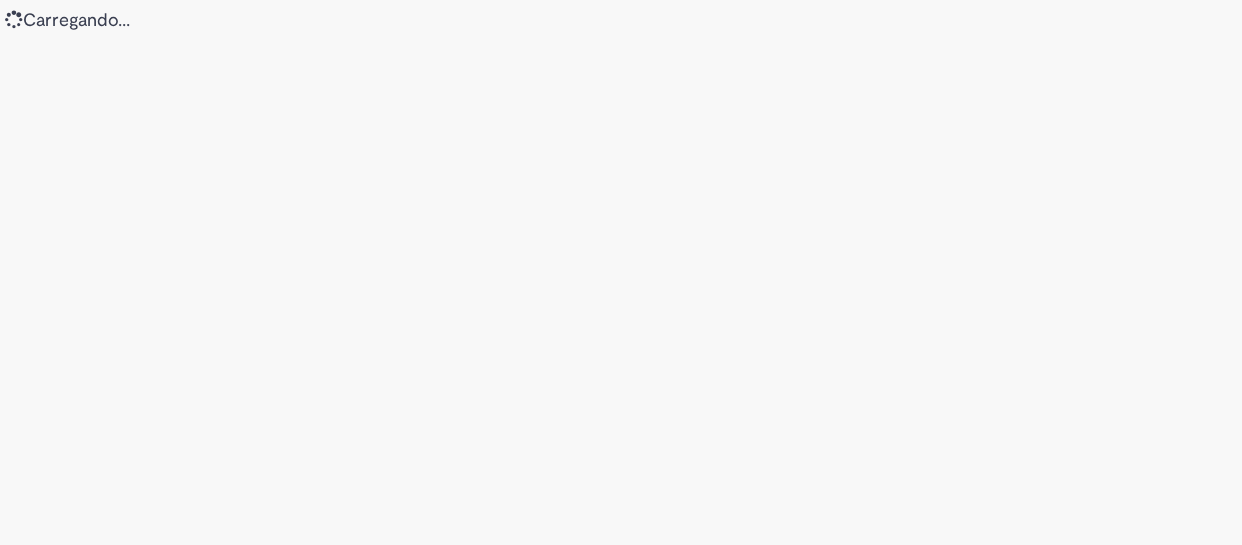 scroll, scrollTop: 0, scrollLeft: 0, axis: both 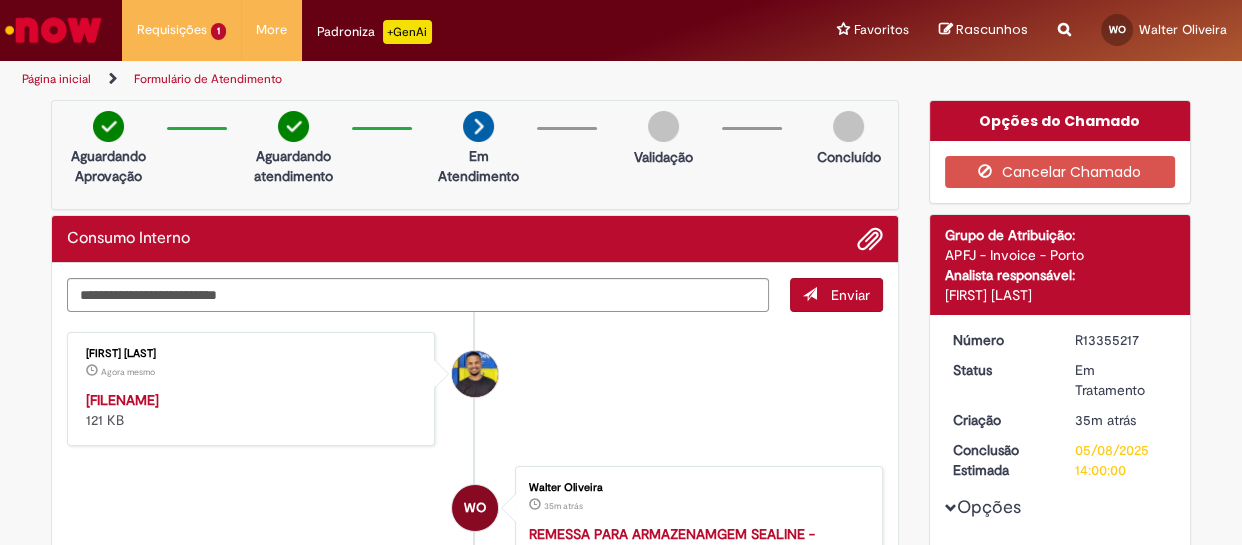 click on "000995331-1.pdf" at bounding box center [122, 400] 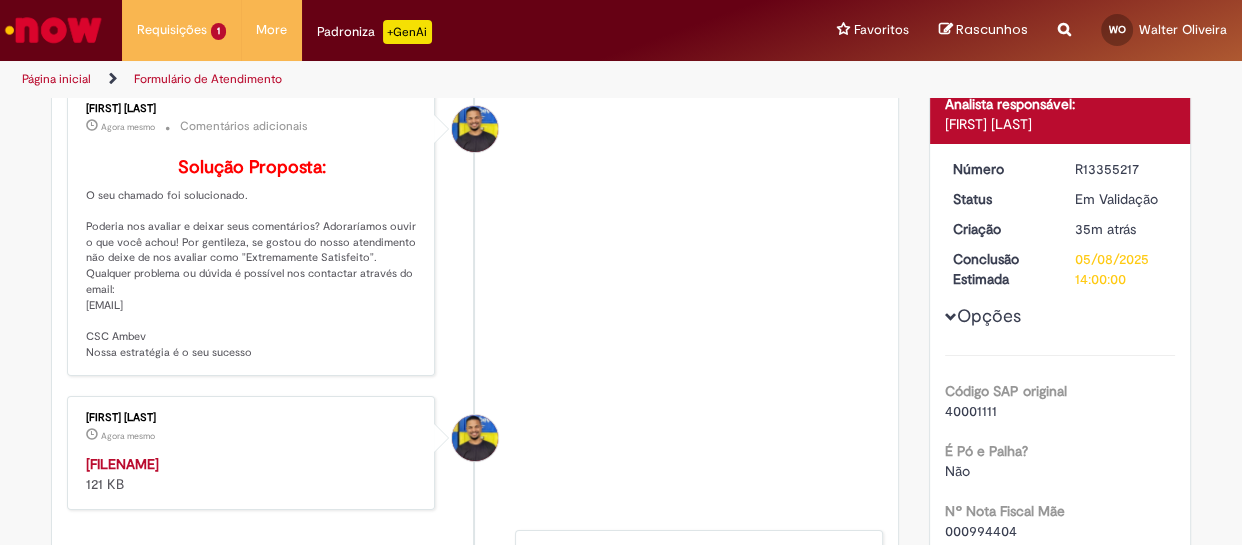 scroll, scrollTop: 0, scrollLeft: 0, axis: both 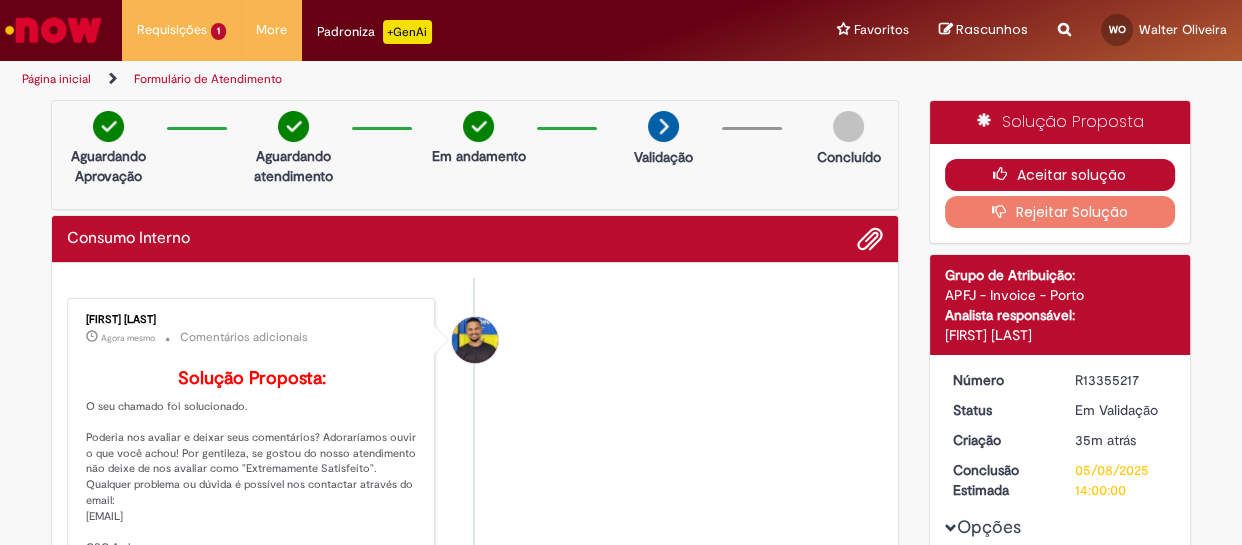 click on "Aceitar solução" at bounding box center [1060, 175] 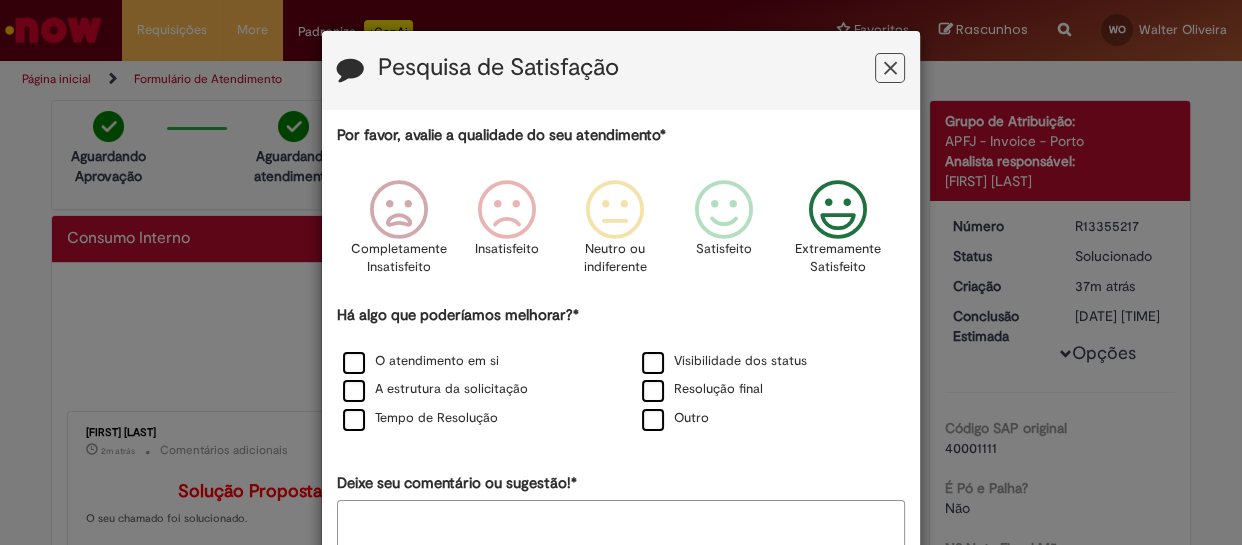 click at bounding box center [837, 210] 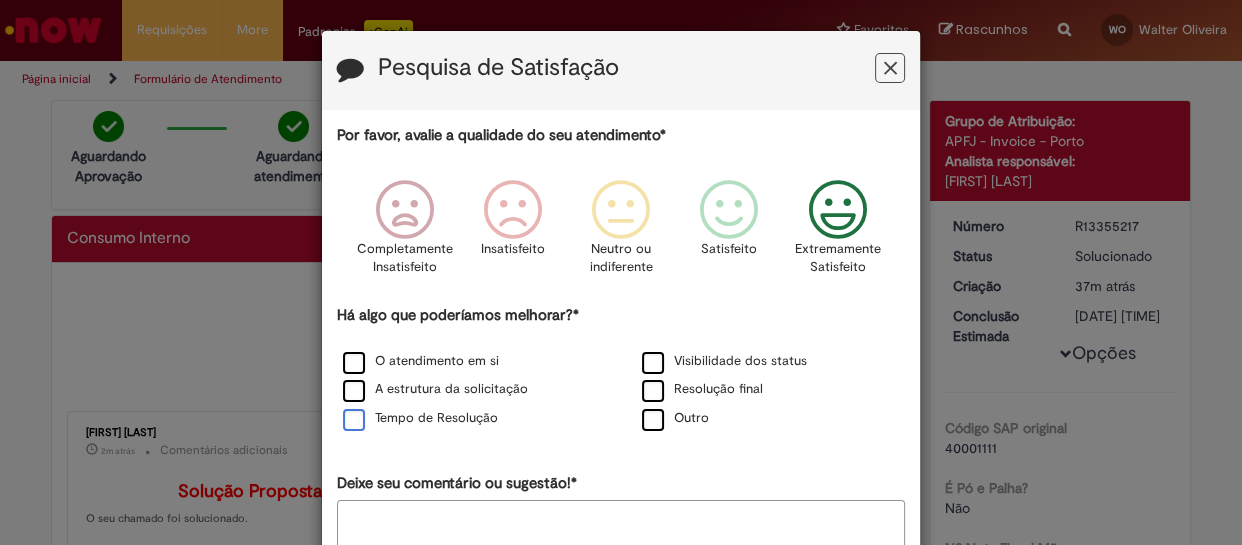 click on "Tempo de Resolução" at bounding box center (420, 418) 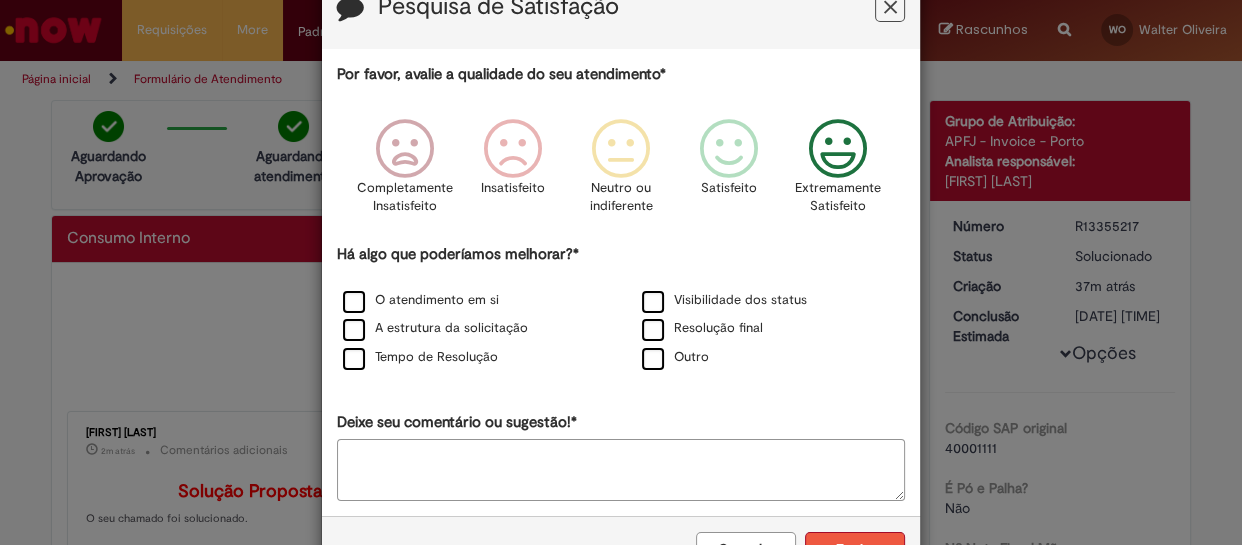 scroll, scrollTop: 130, scrollLeft: 0, axis: vertical 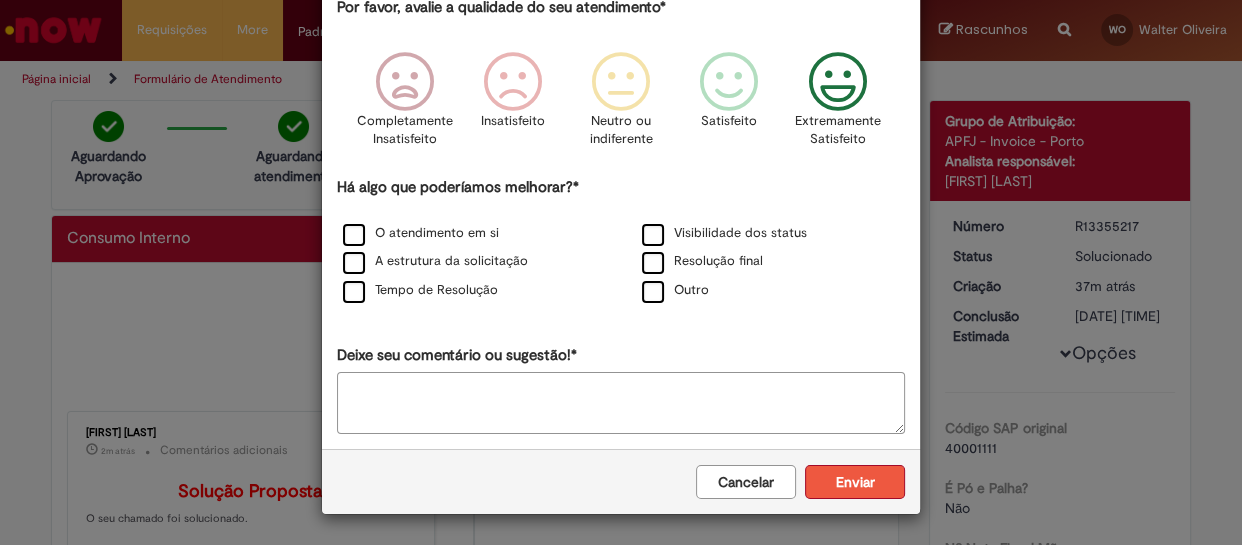 click on "Enviar" at bounding box center (855, 482) 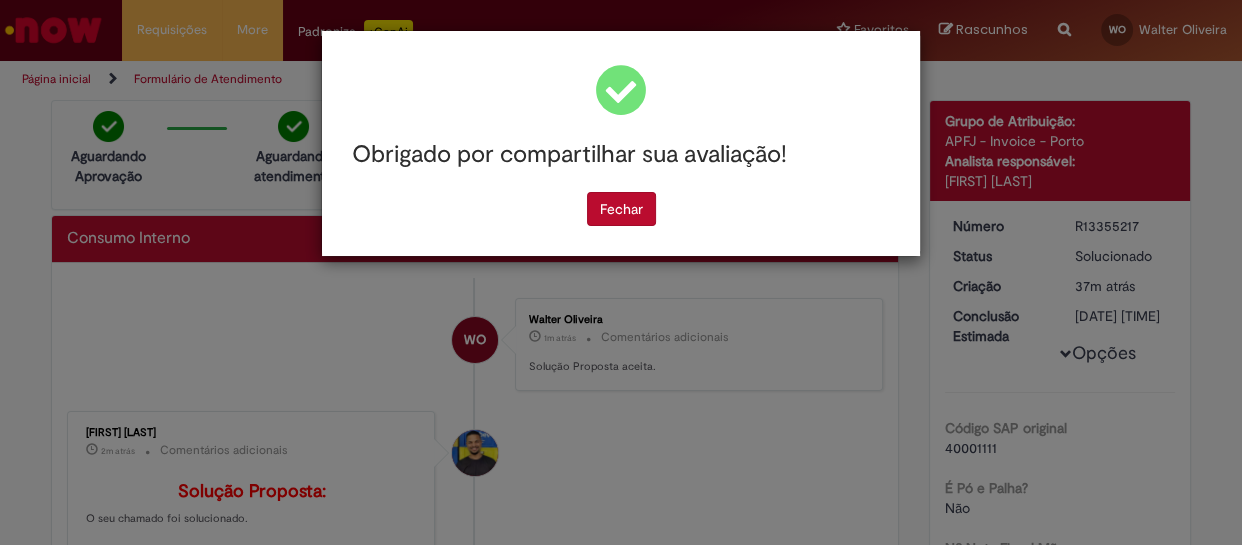 scroll, scrollTop: 0, scrollLeft: 0, axis: both 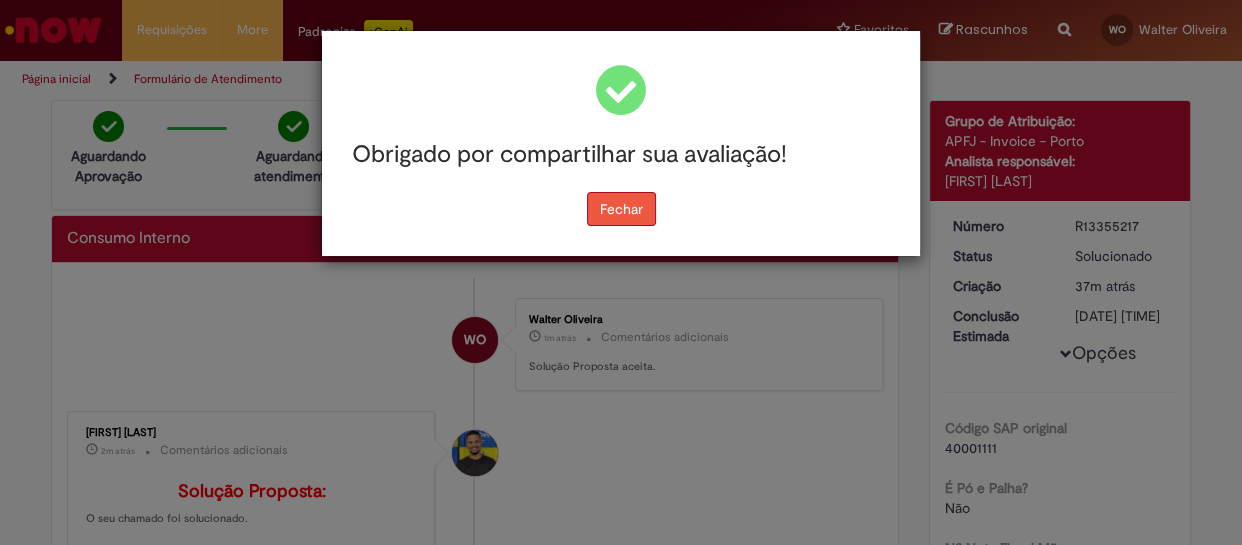 click on "Fechar" at bounding box center (621, 209) 